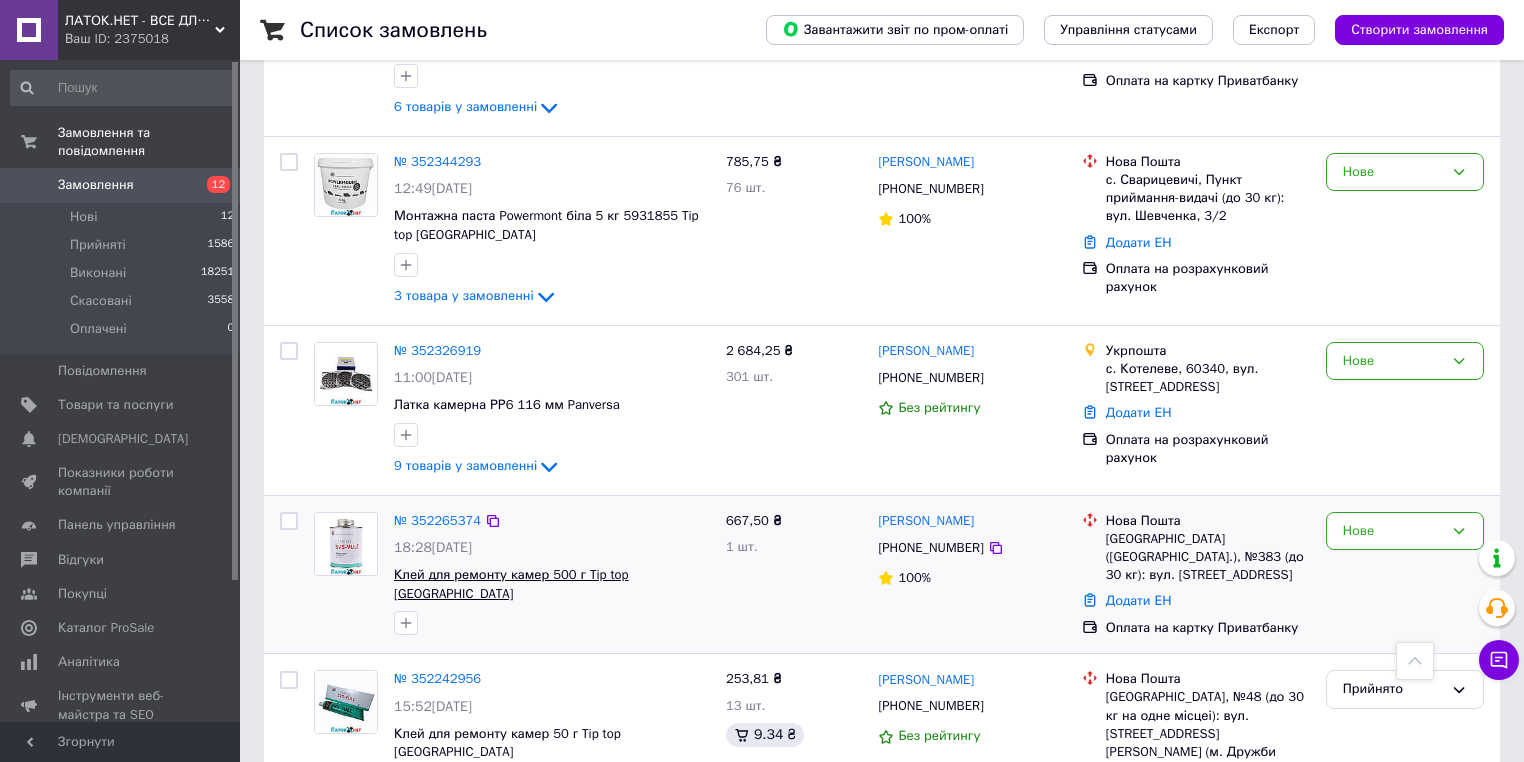 scroll, scrollTop: 1680, scrollLeft: 0, axis: vertical 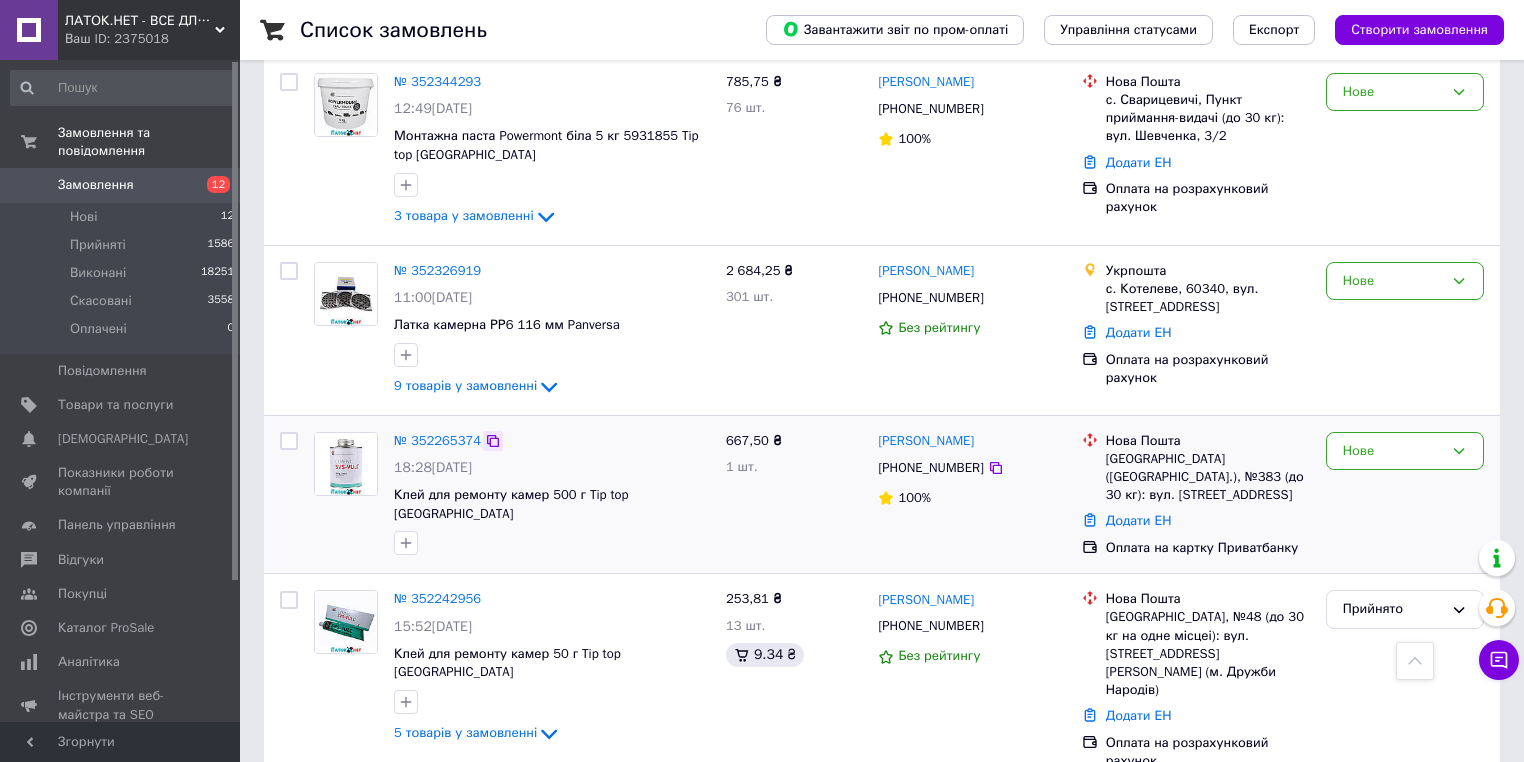 click 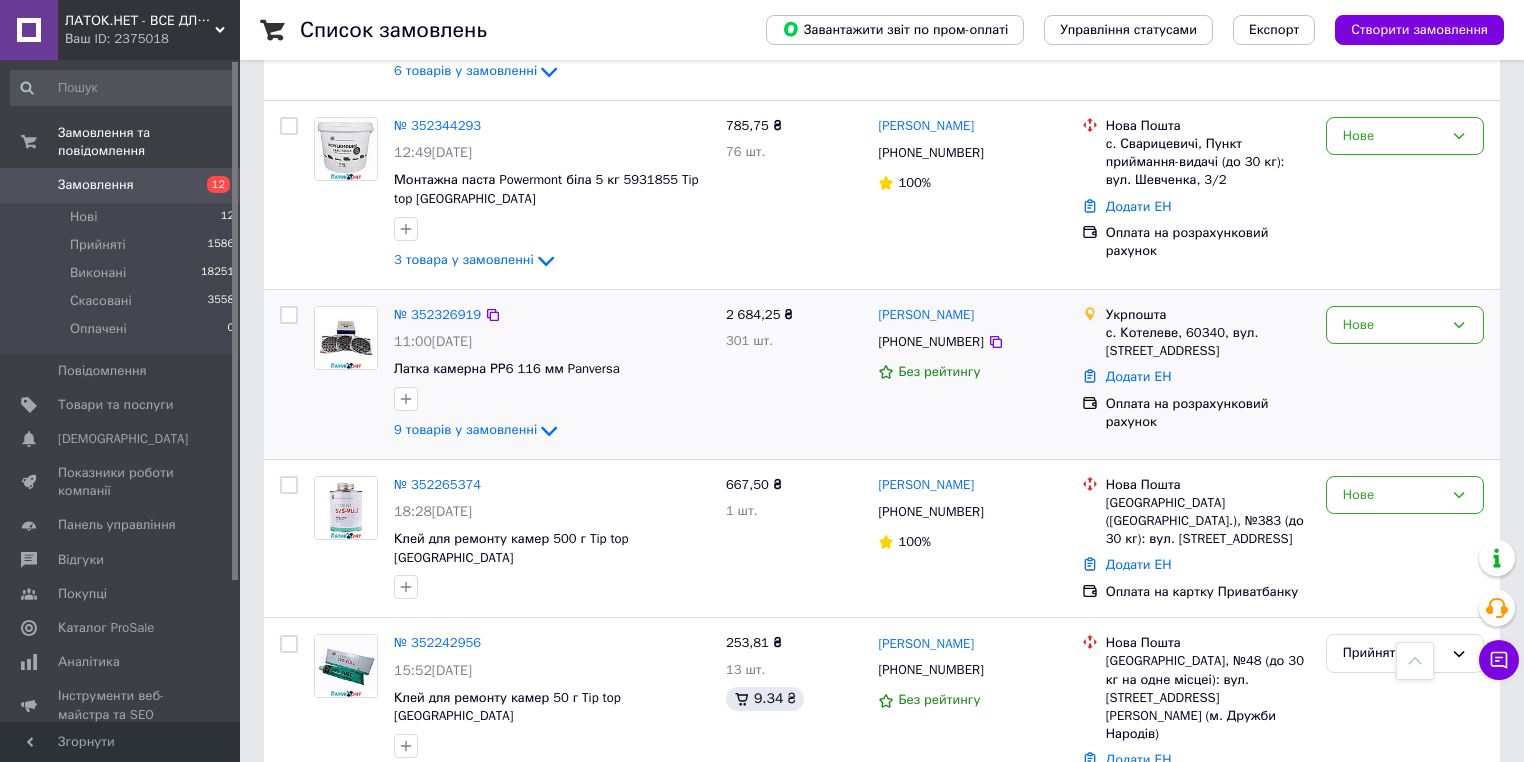 scroll, scrollTop: 1600, scrollLeft: 0, axis: vertical 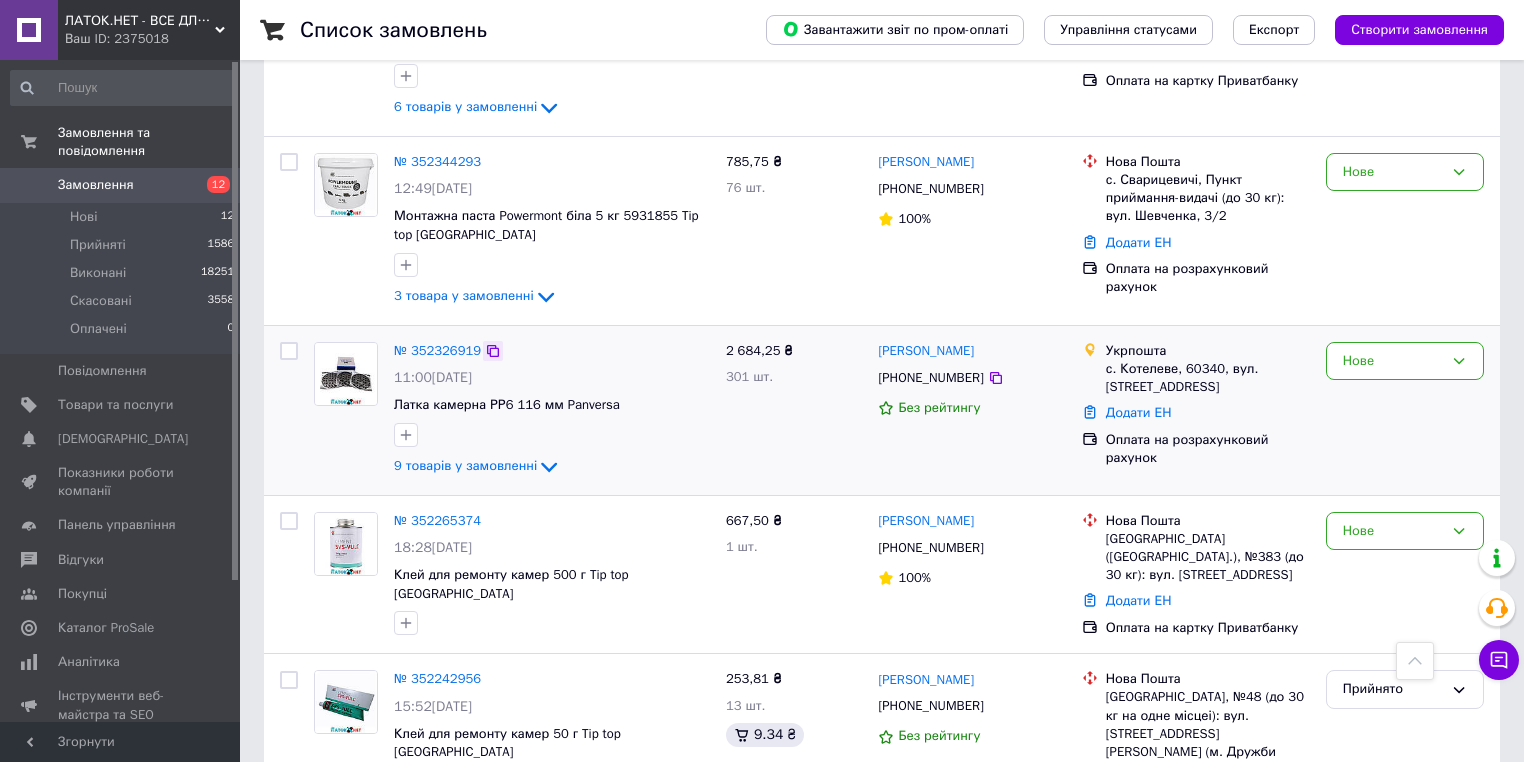 click 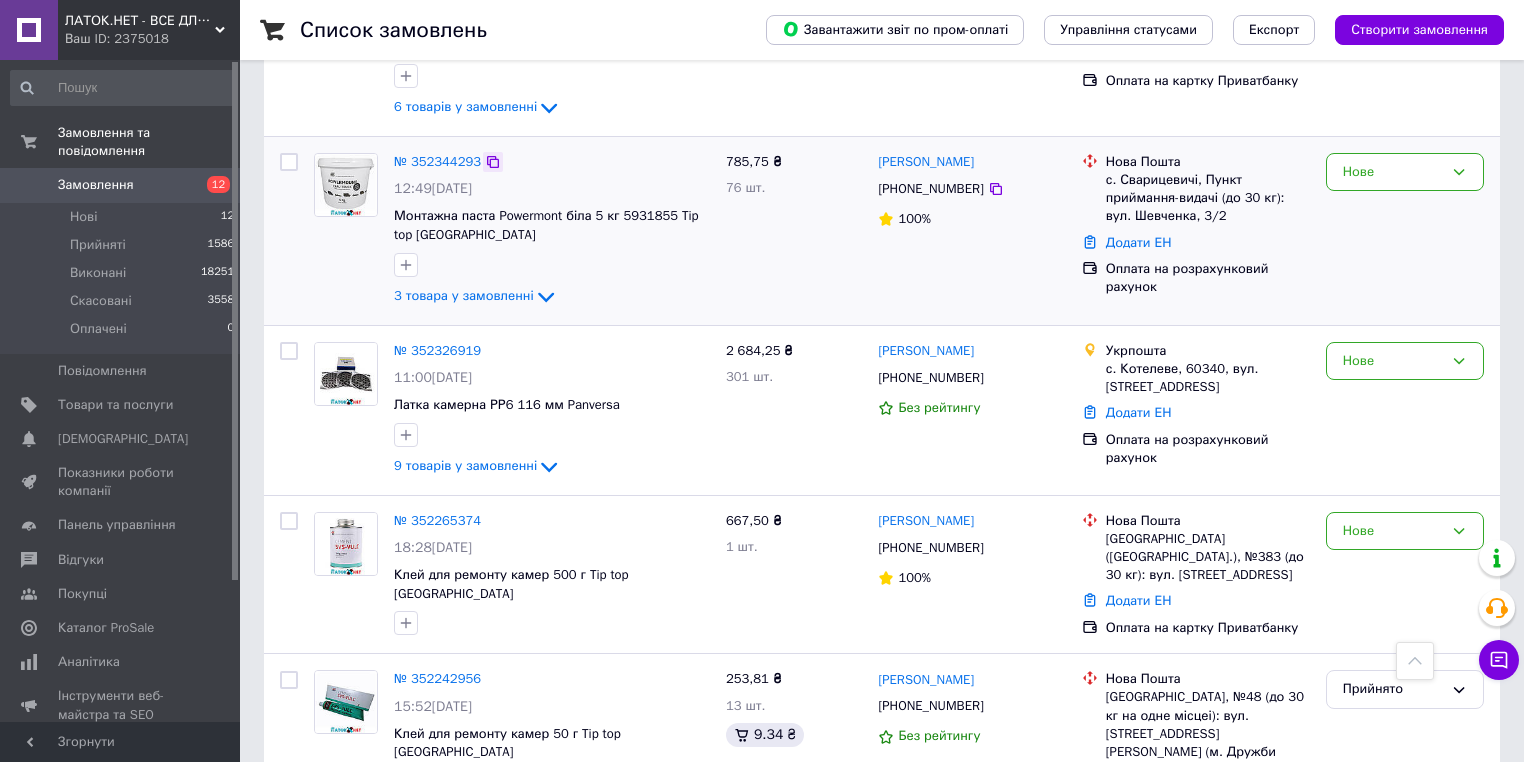 click 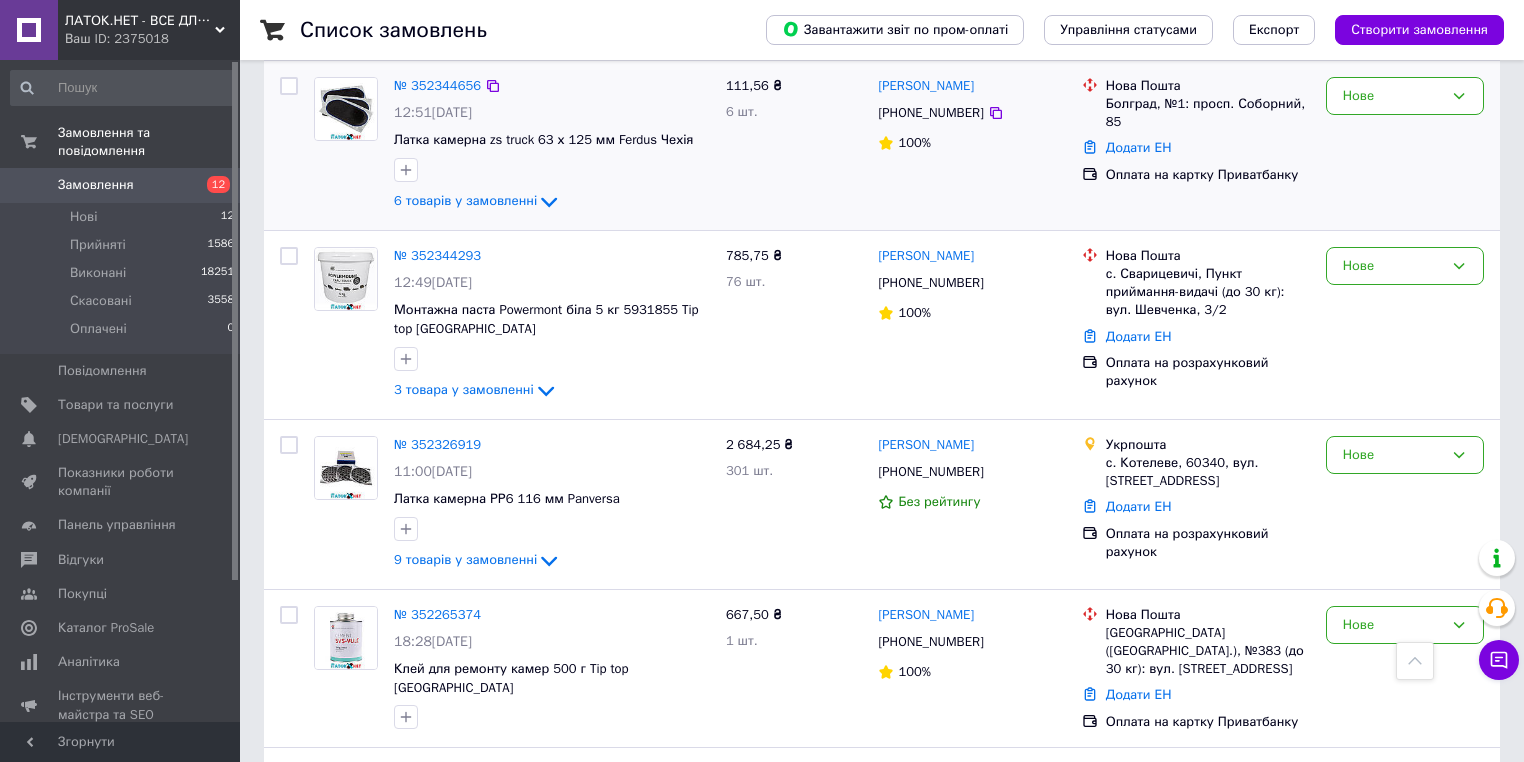 scroll, scrollTop: 1360, scrollLeft: 0, axis: vertical 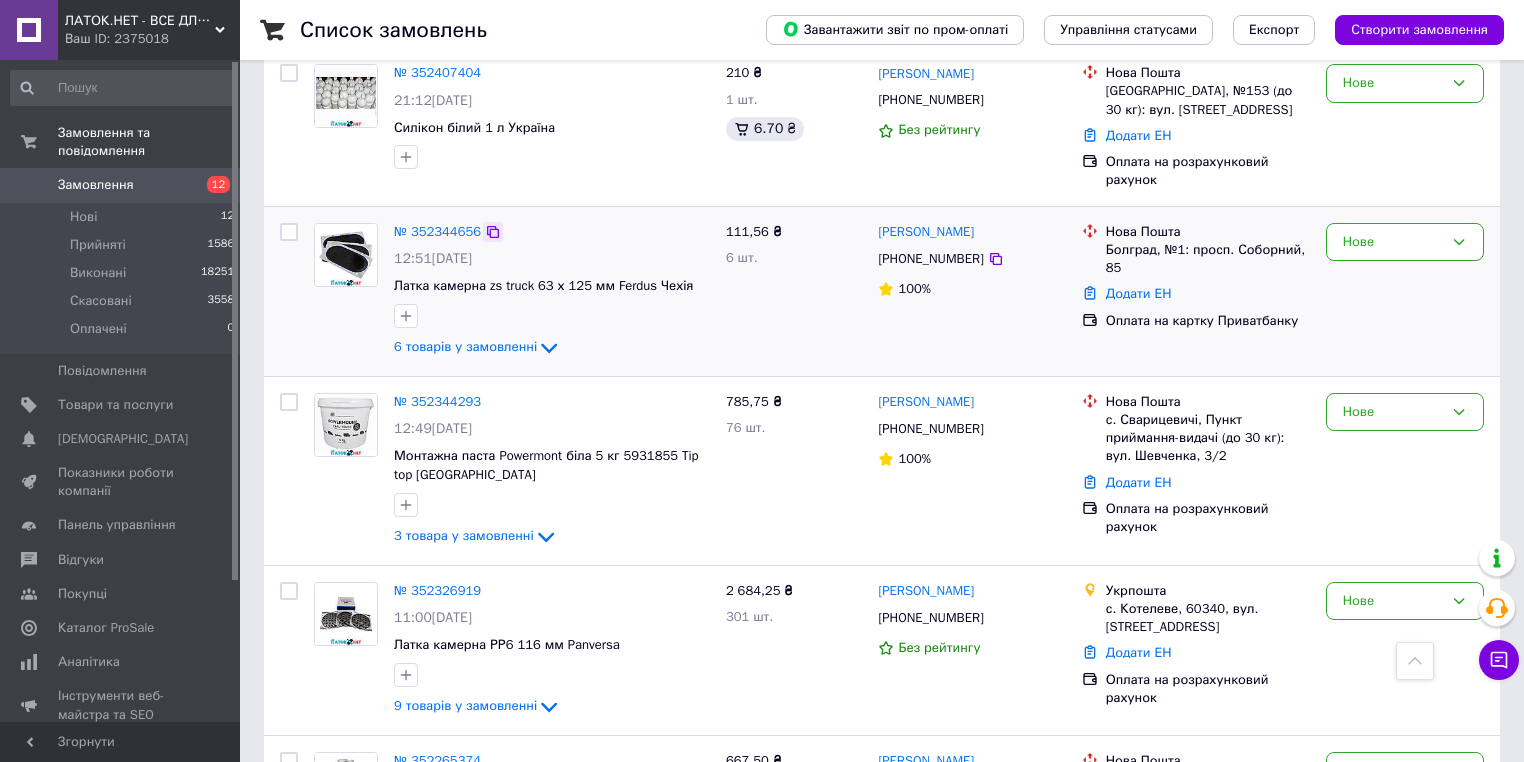 click 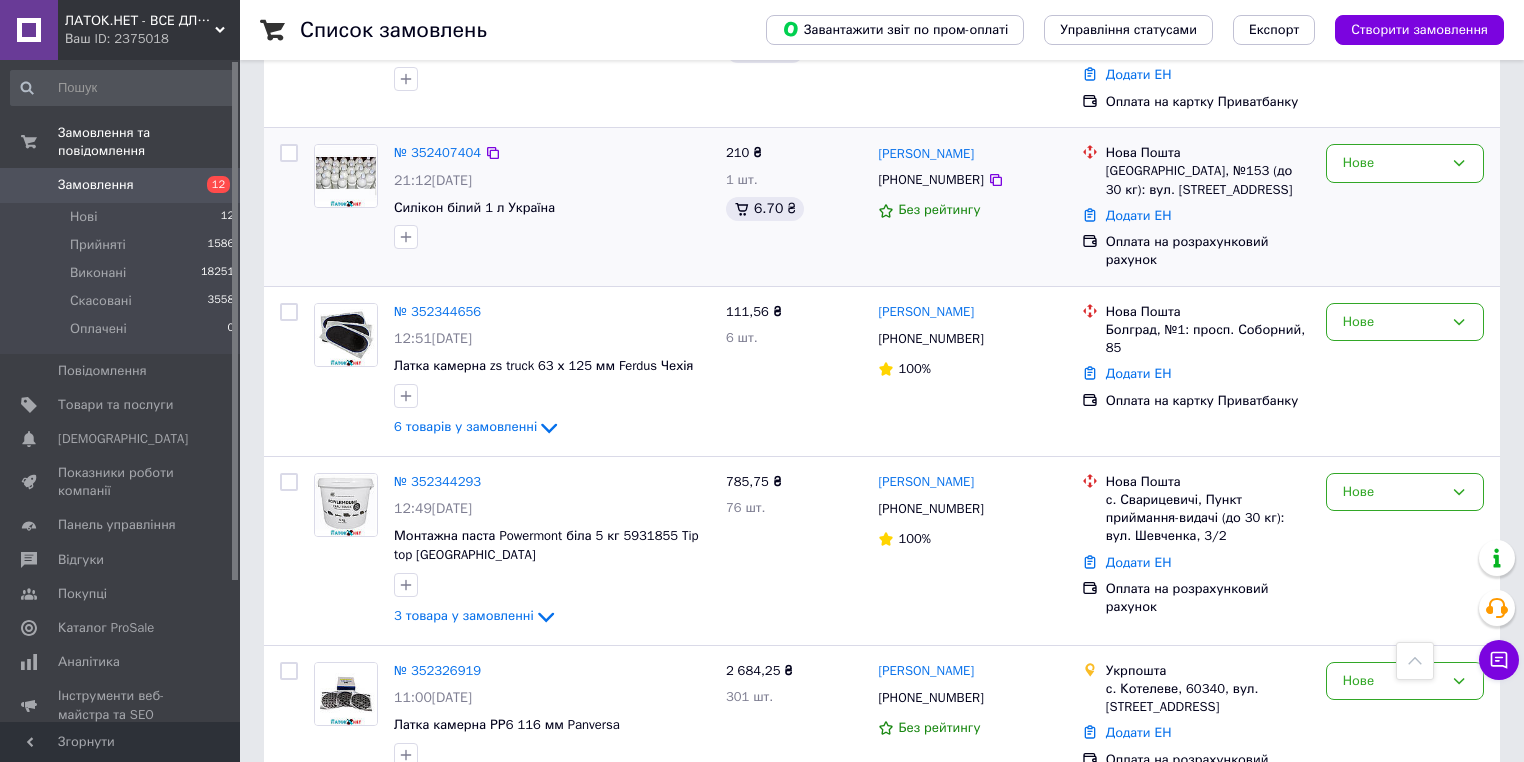 scroll, scrollTop: 1280, scrollLeft: 0, axis: vertical 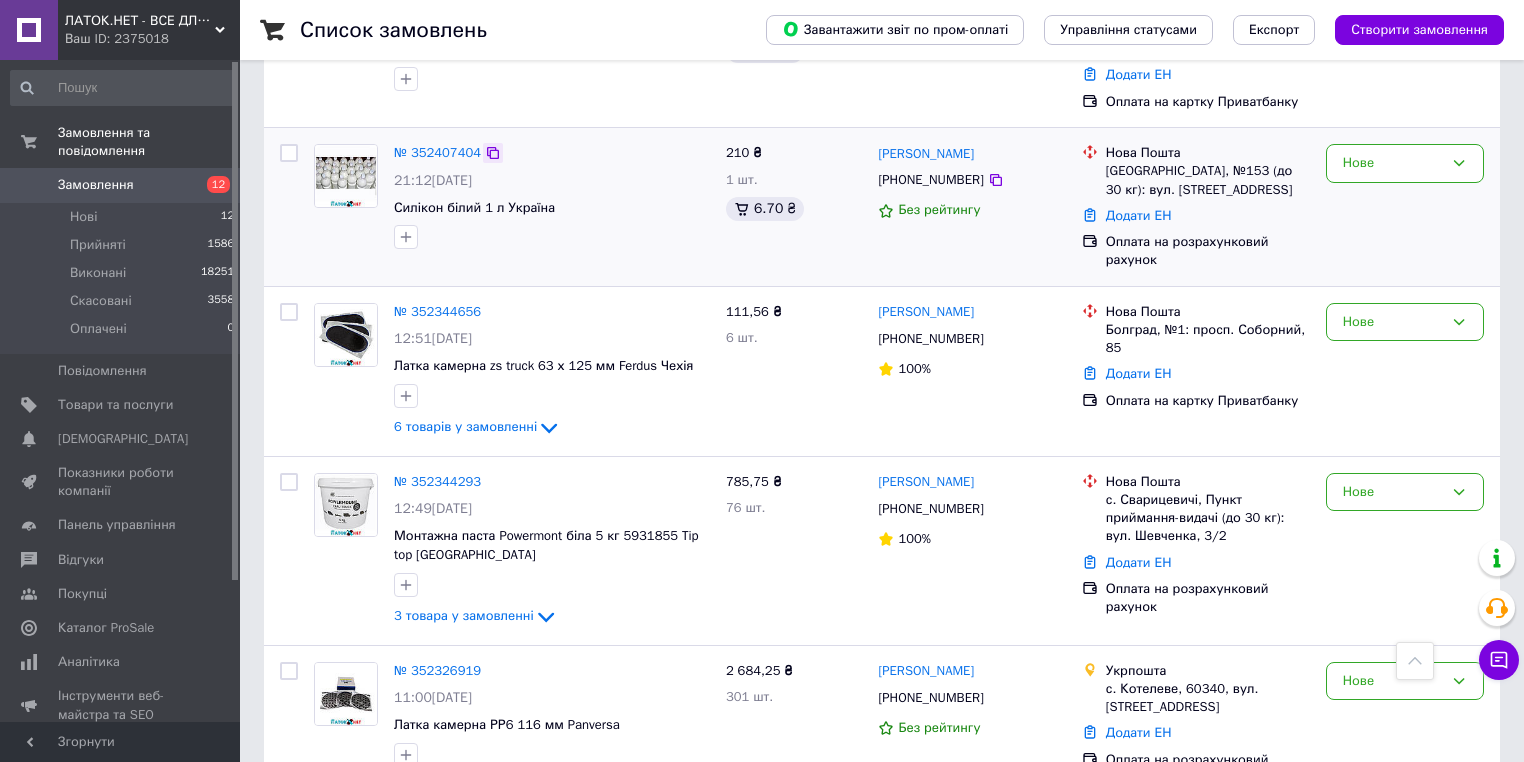 click 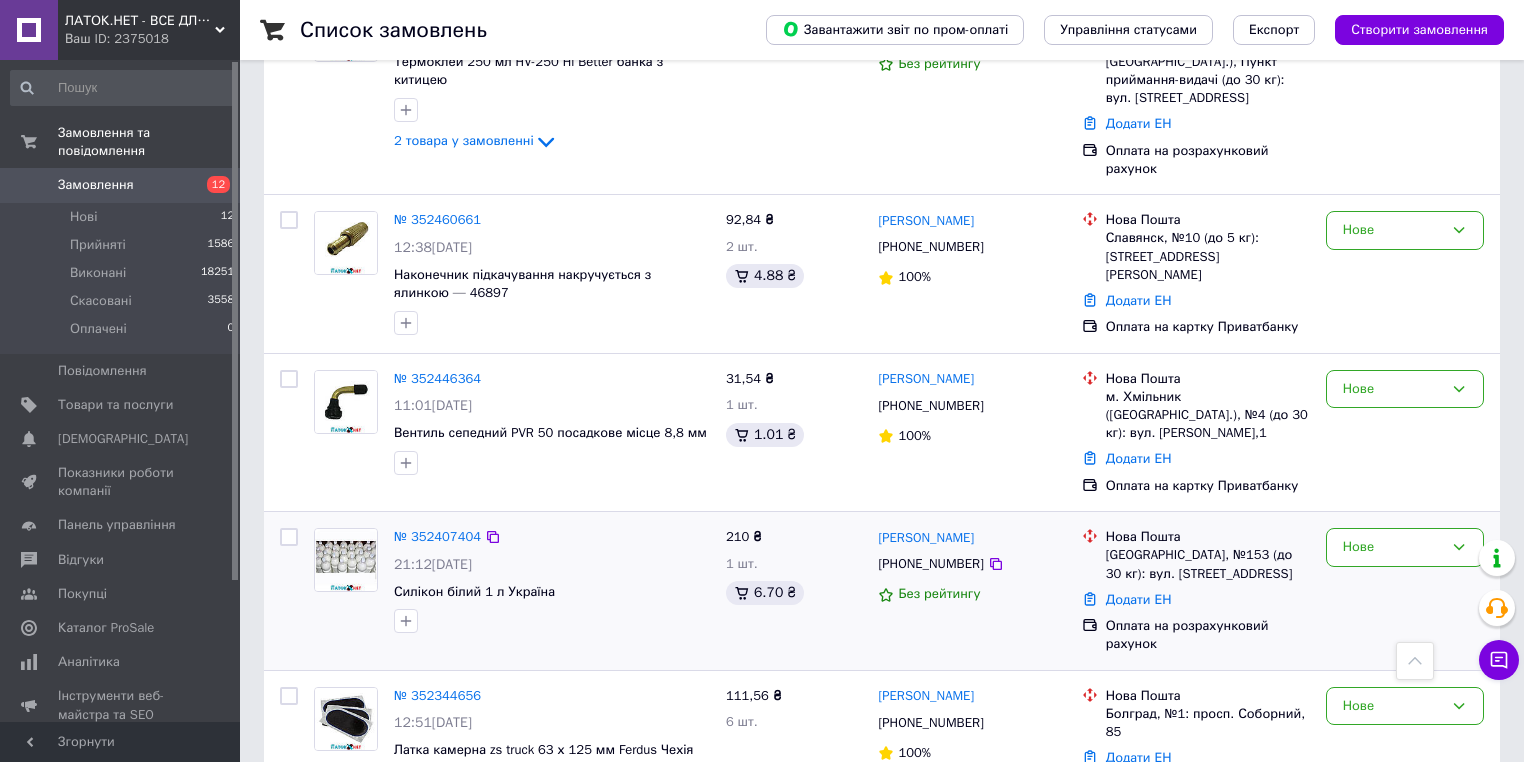 scroll, scrollTop: 880, scrollLeft: 0, axis: vertical 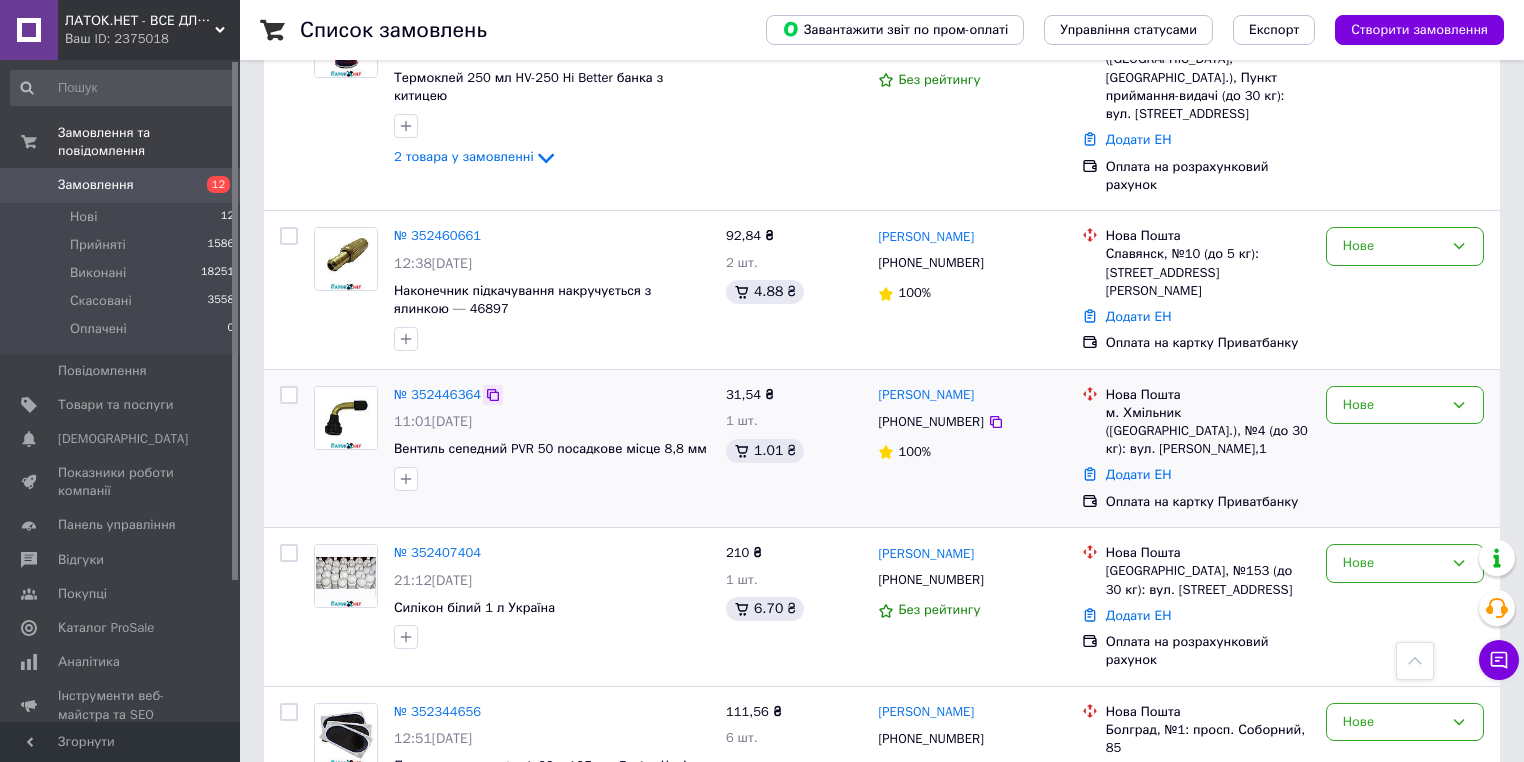 click 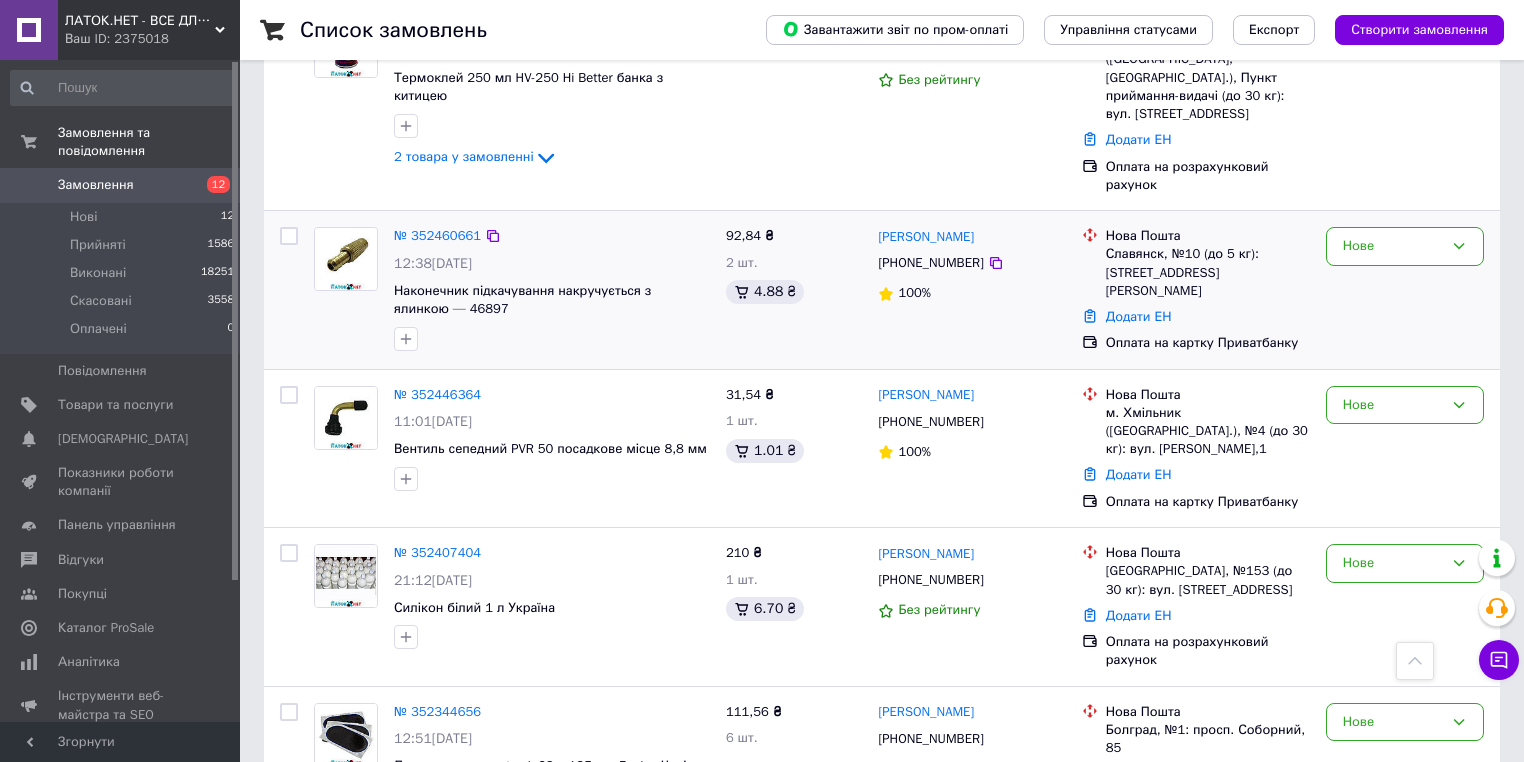 scroll, scrollTop: 800, scrollLeft: 0, axis: vertical 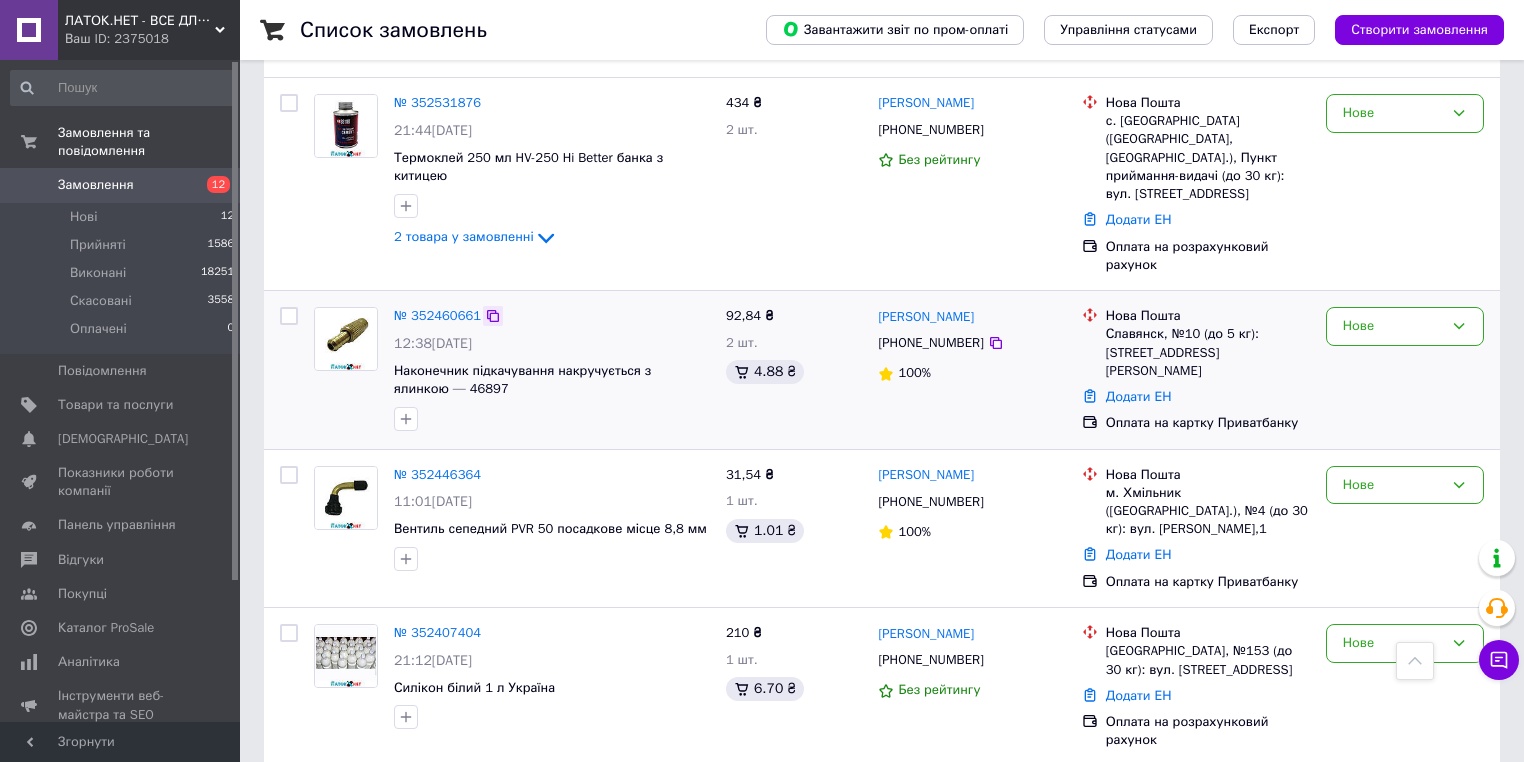 click 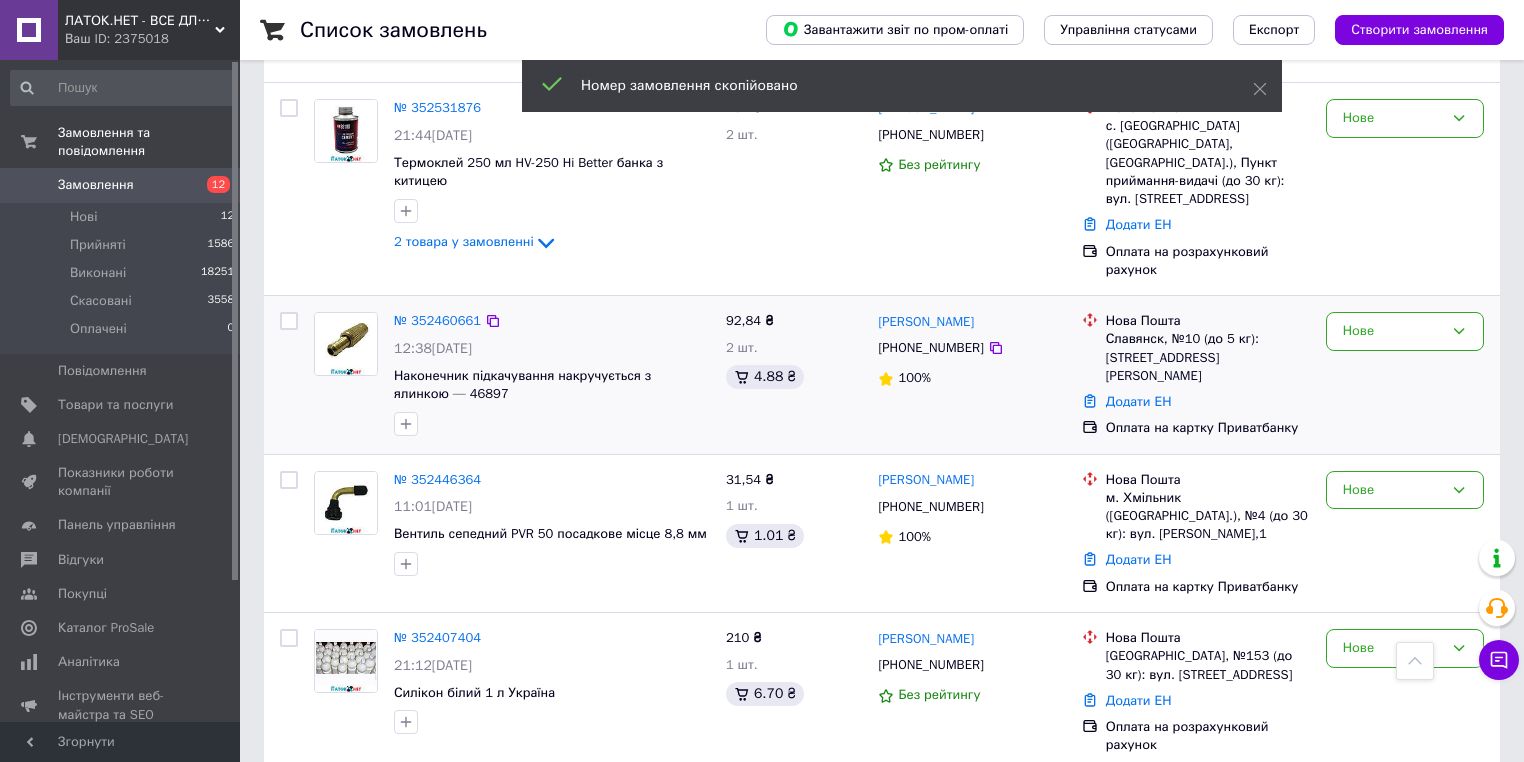 scroll, scrollTop: 640, scrollLeft: 0, axis: vertical 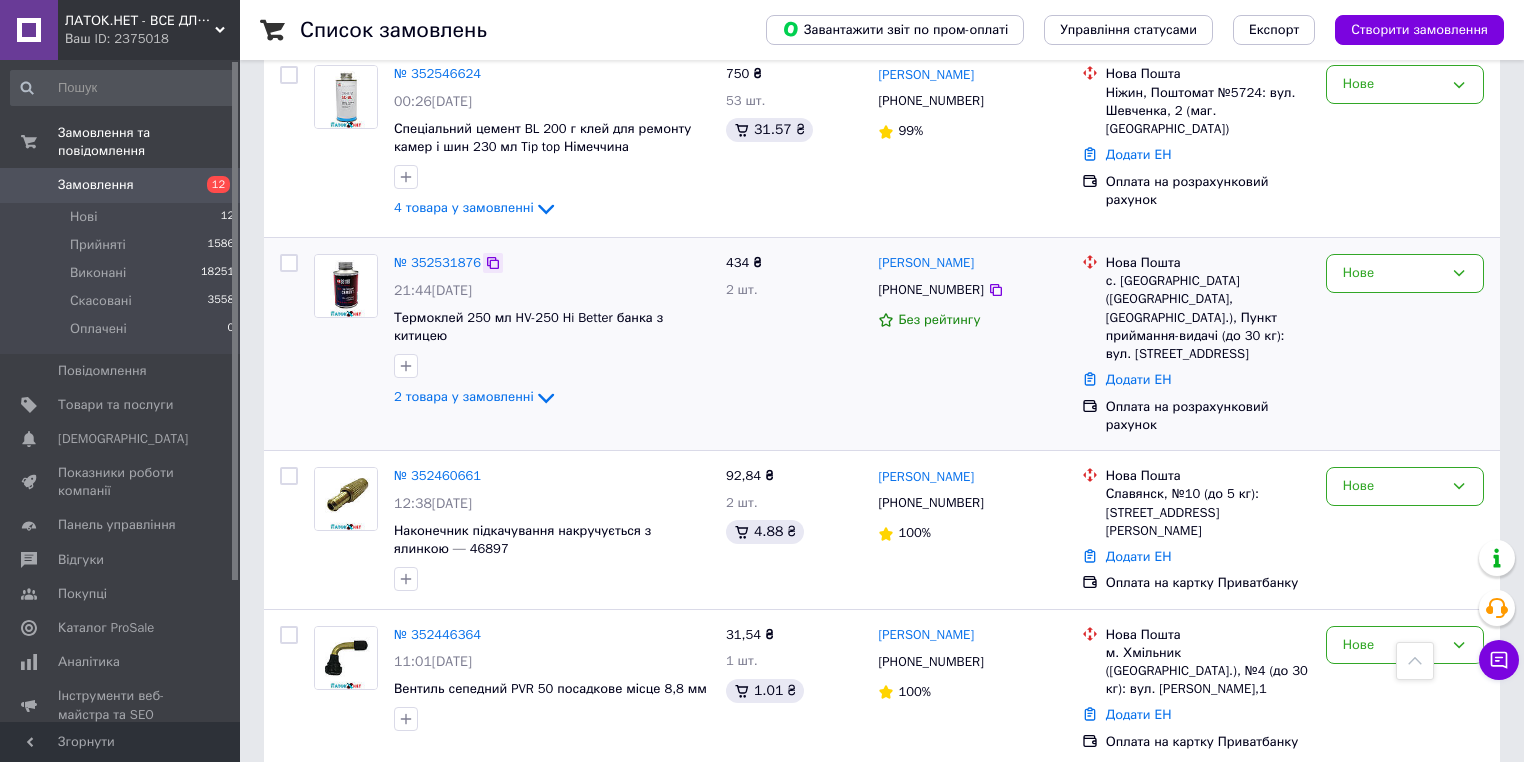 click 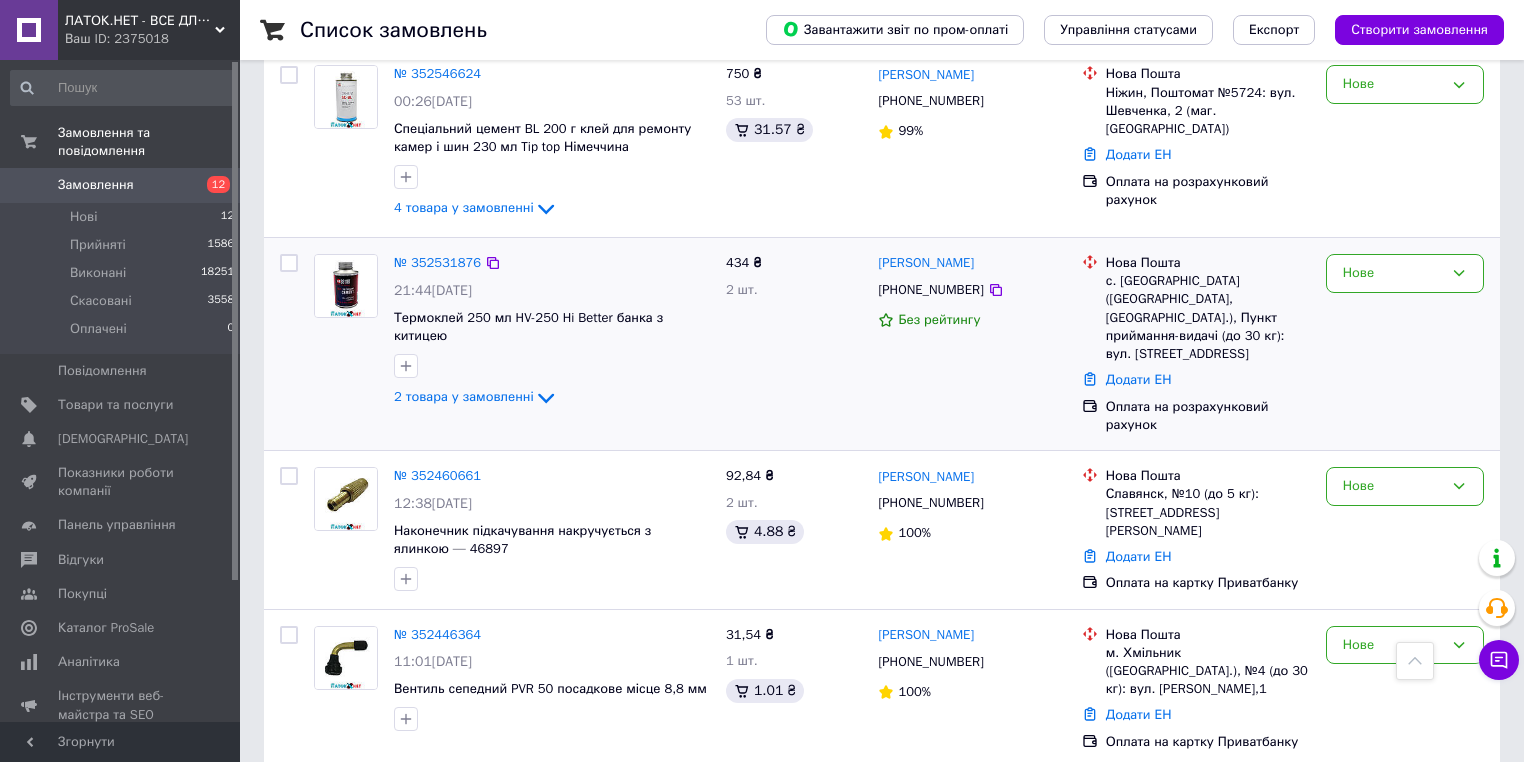 drag, startPoint x: 638, startPoint y: 395, endPoint x: 904, endPoint y: 412, distance: 266.5427 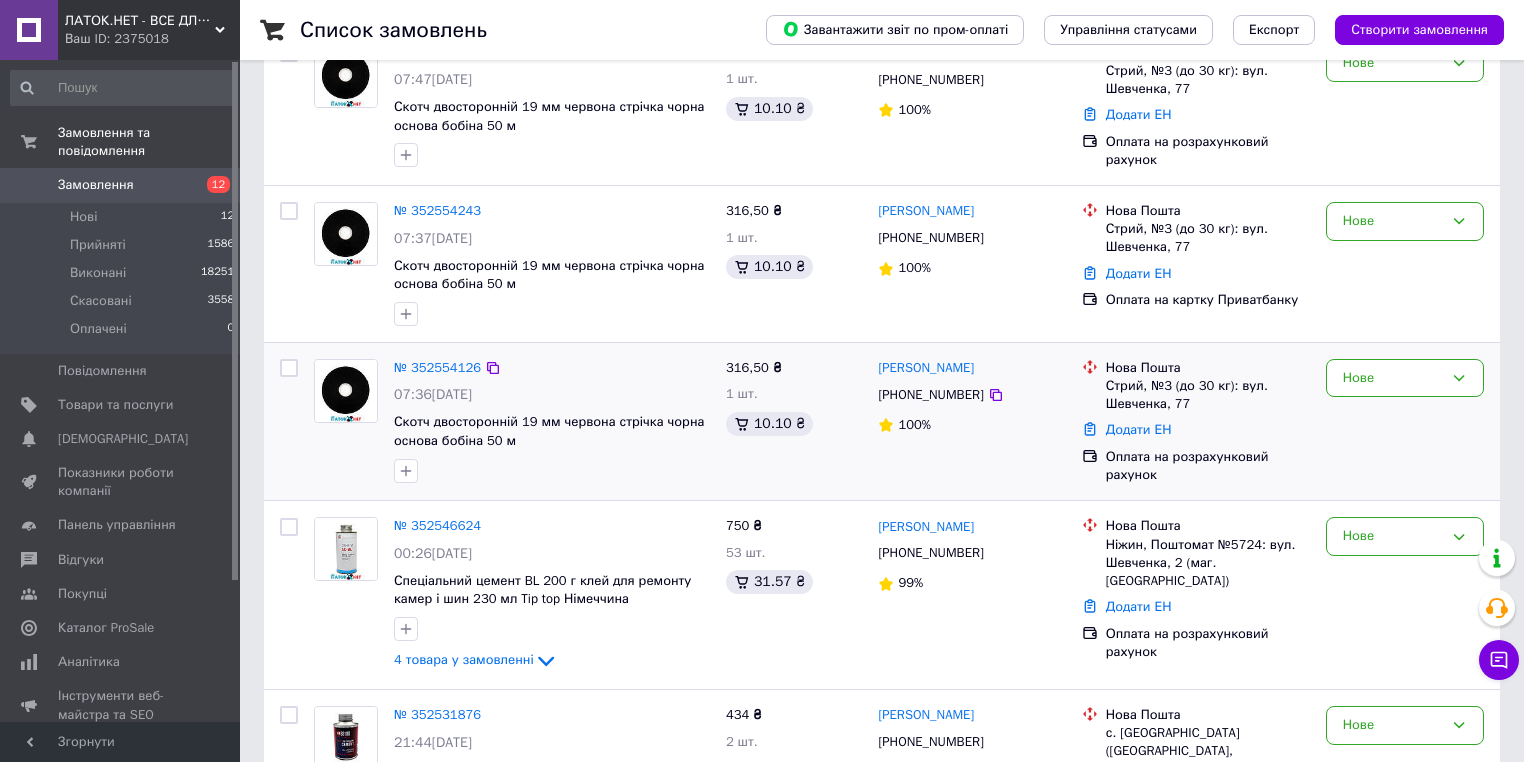 scroll, scrollTop: 160, scrollLeft: 0, axis: vertical 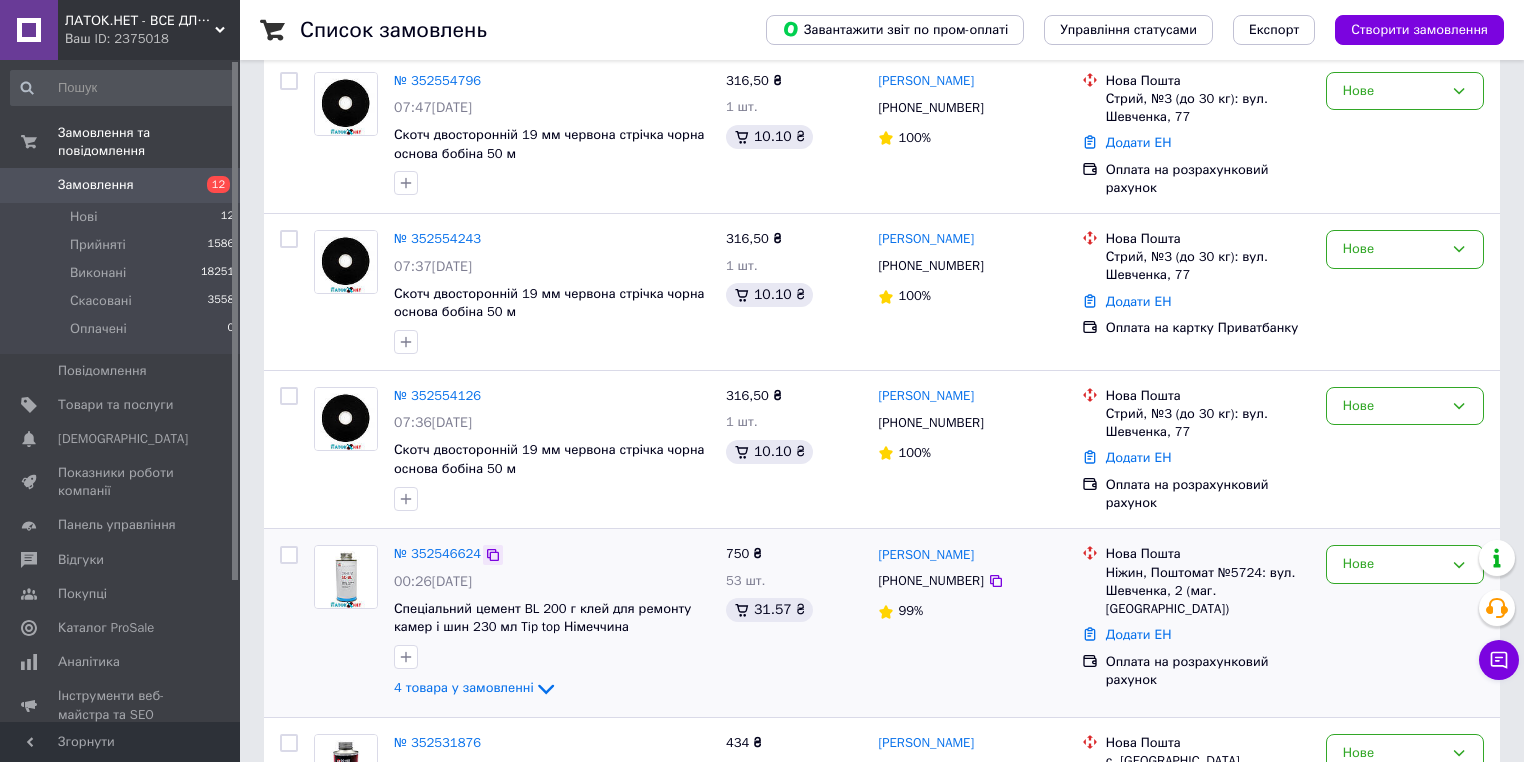 click 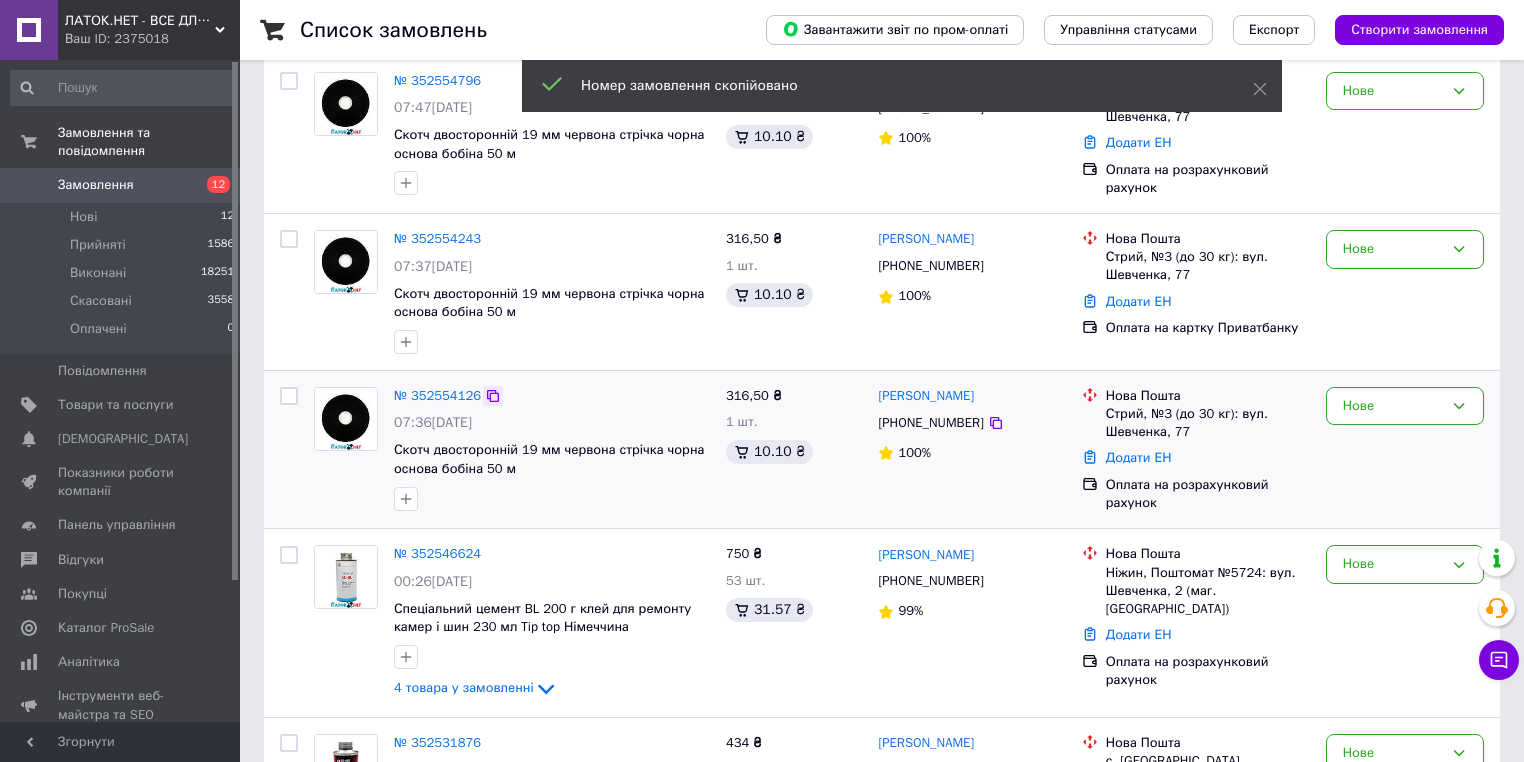 click 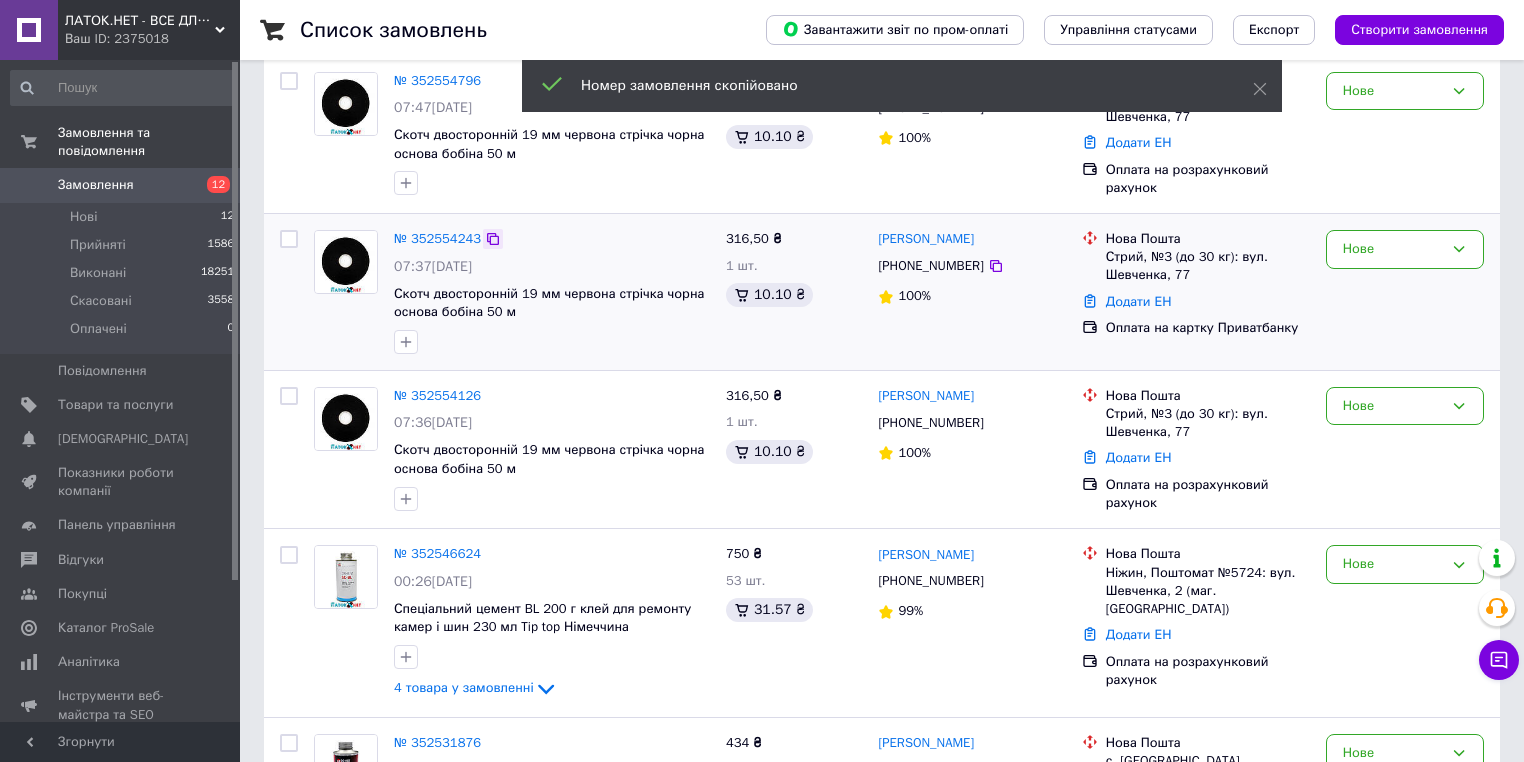 click 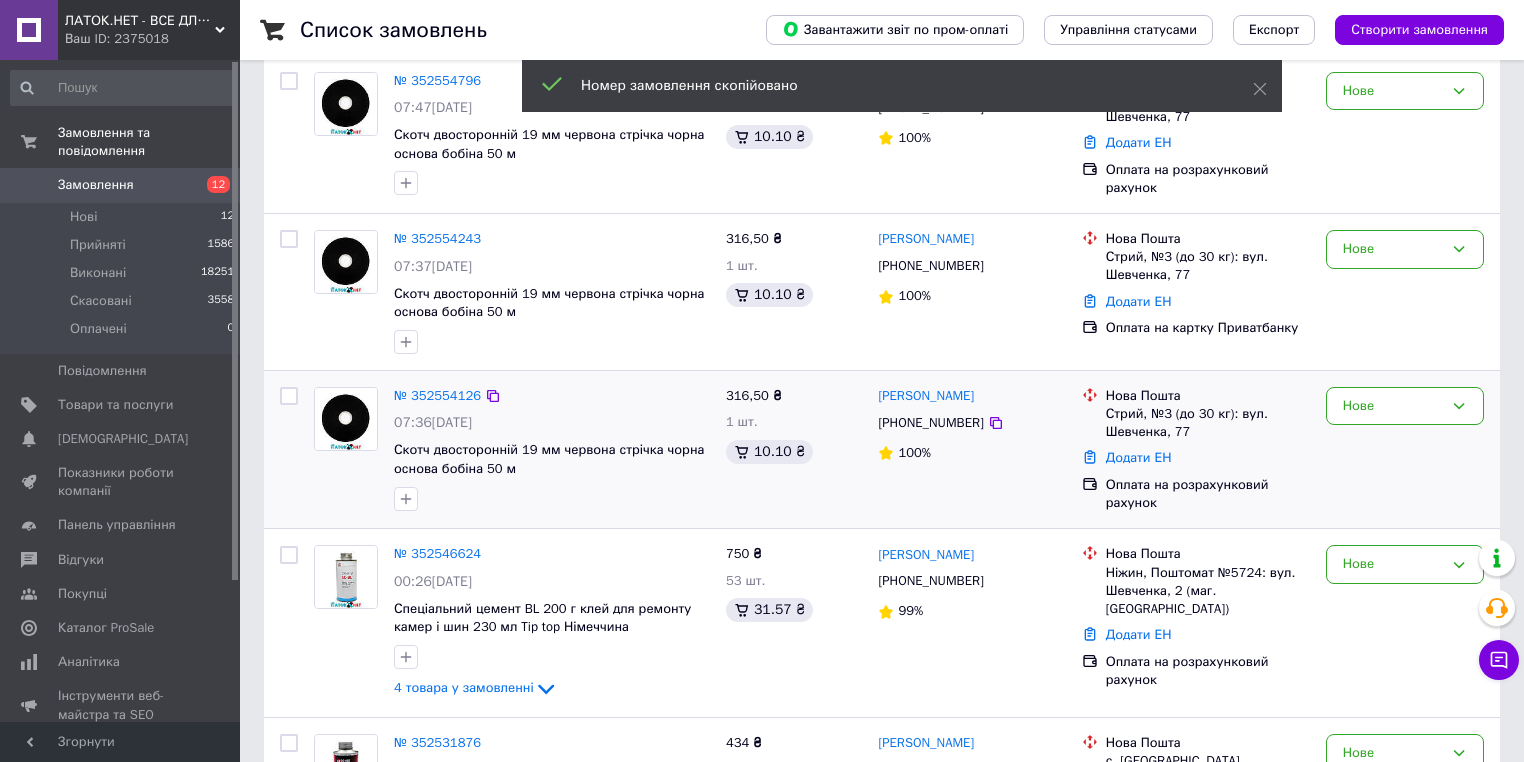 scroll, scrollTop: 80, scrollLeft: 0, axis: vertical 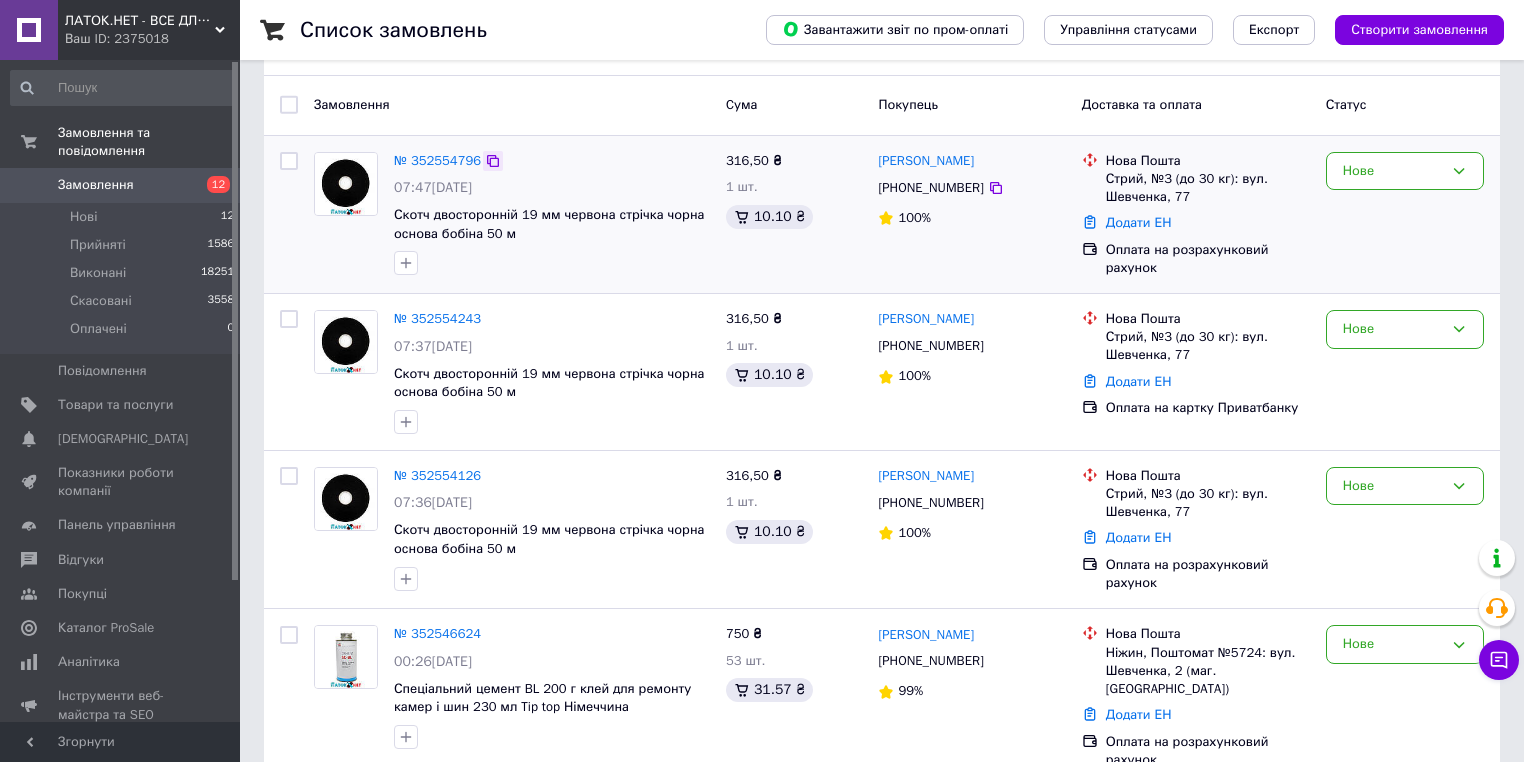 click 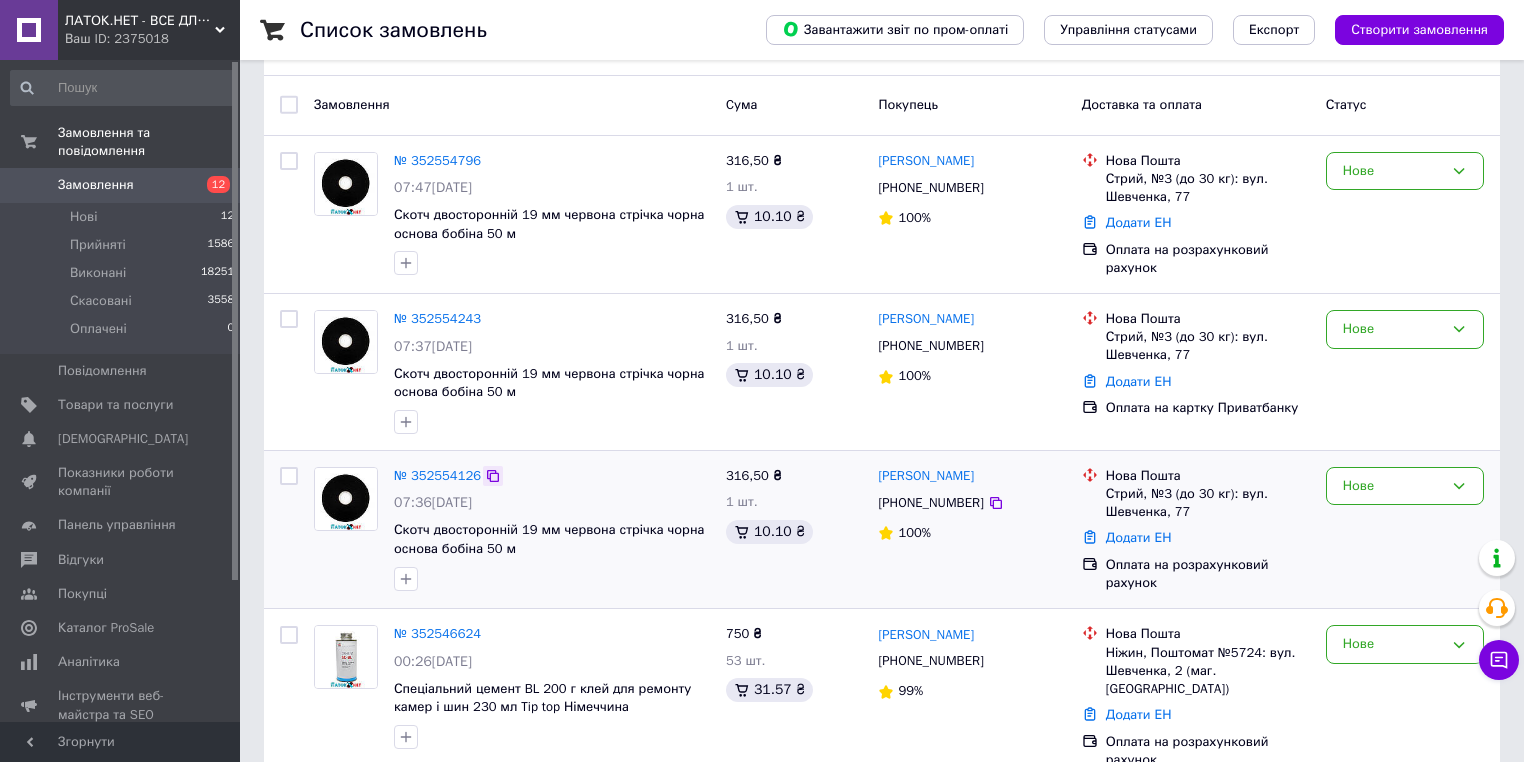 click 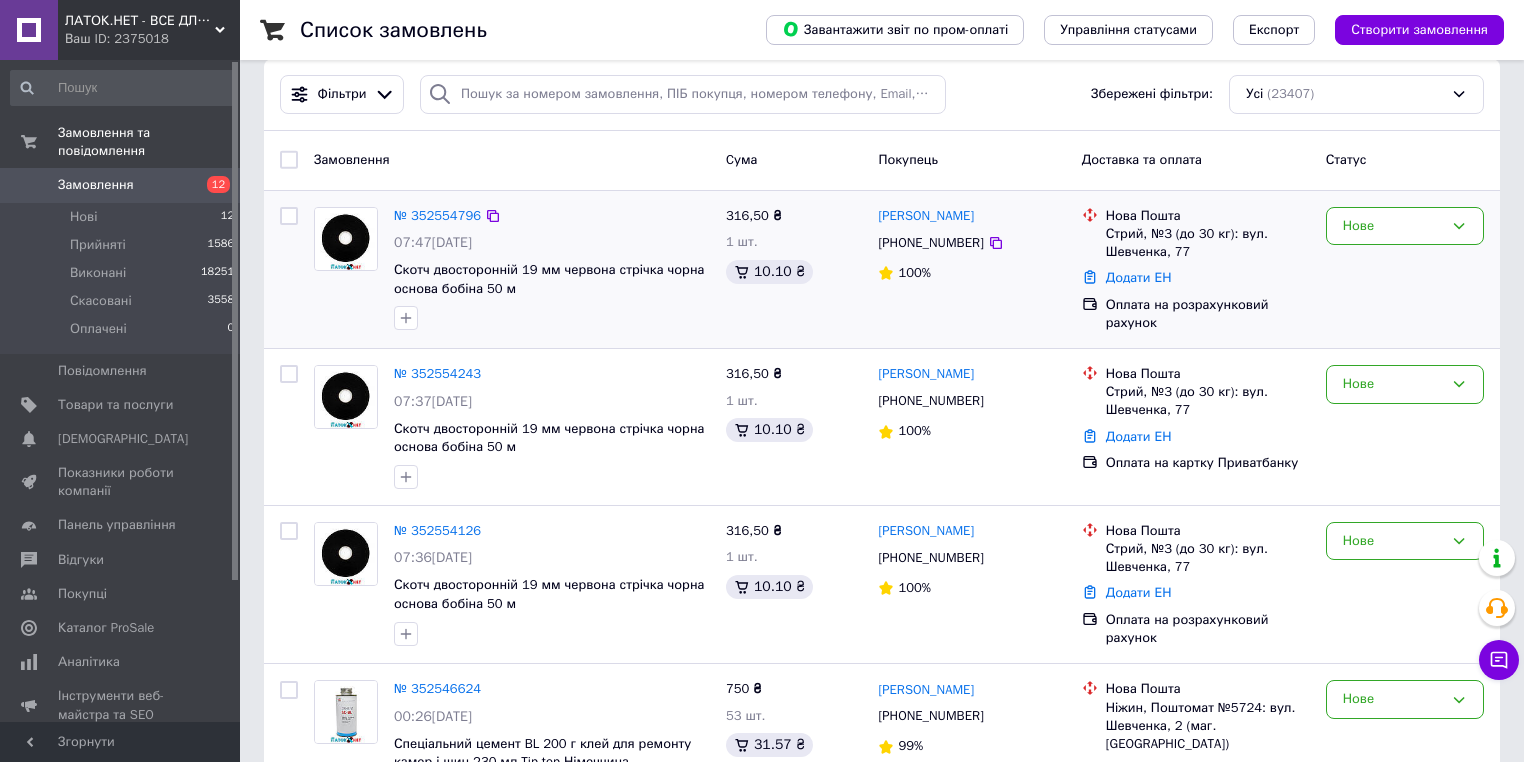 scroll, scrollTop: 0, scrollLeft: 0, axis: both 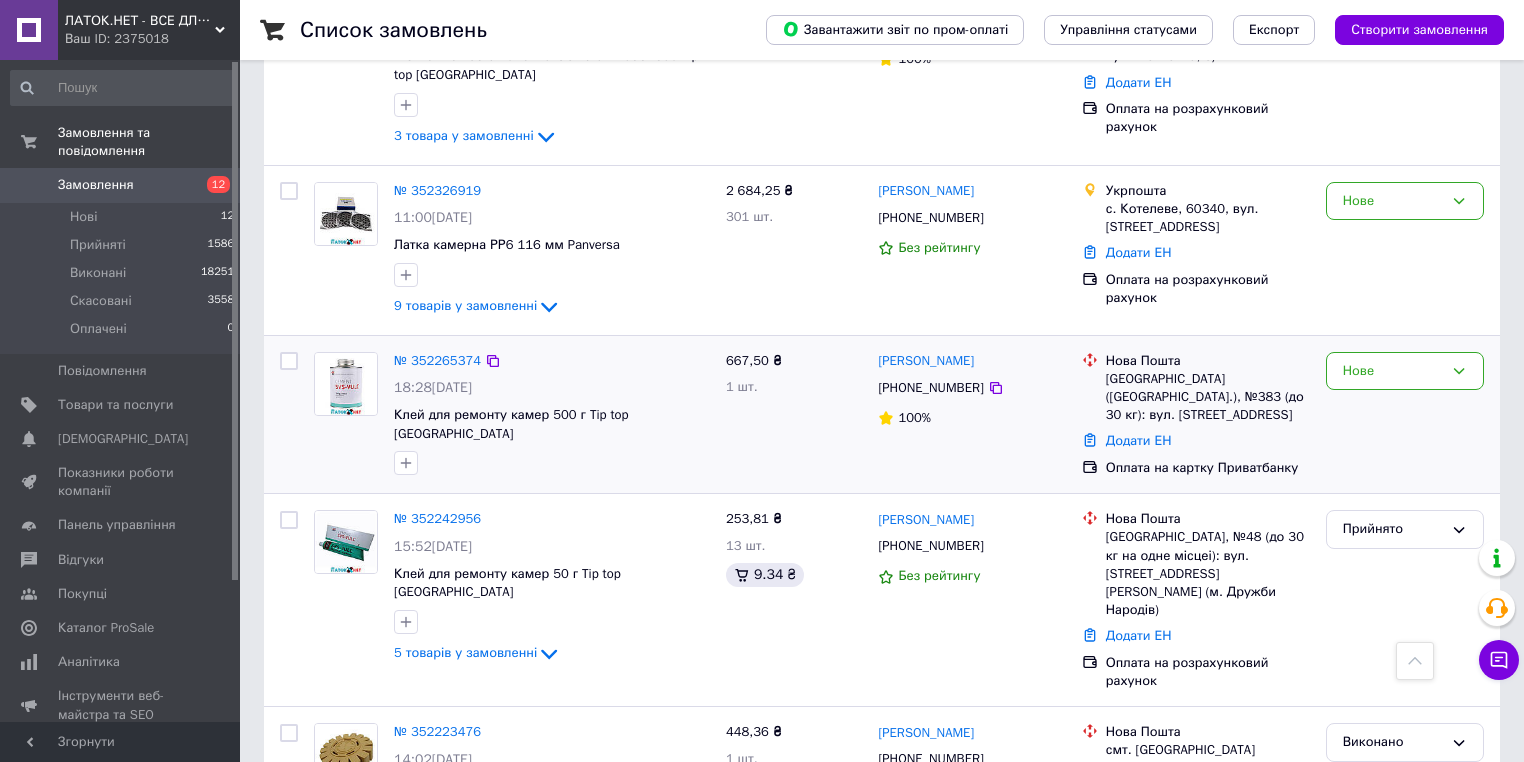 click at bounding box center (289, 361) 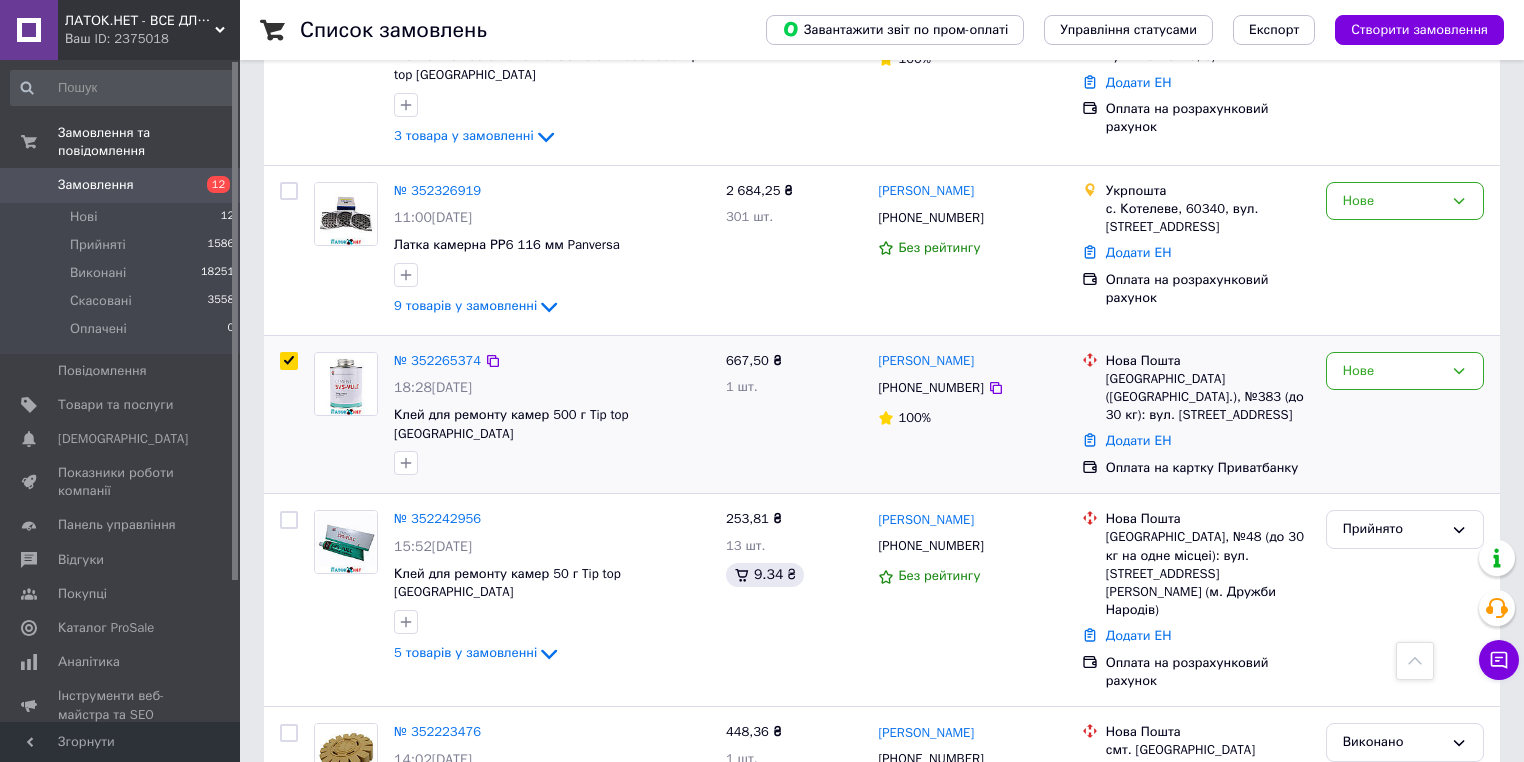 checkbox on "true" 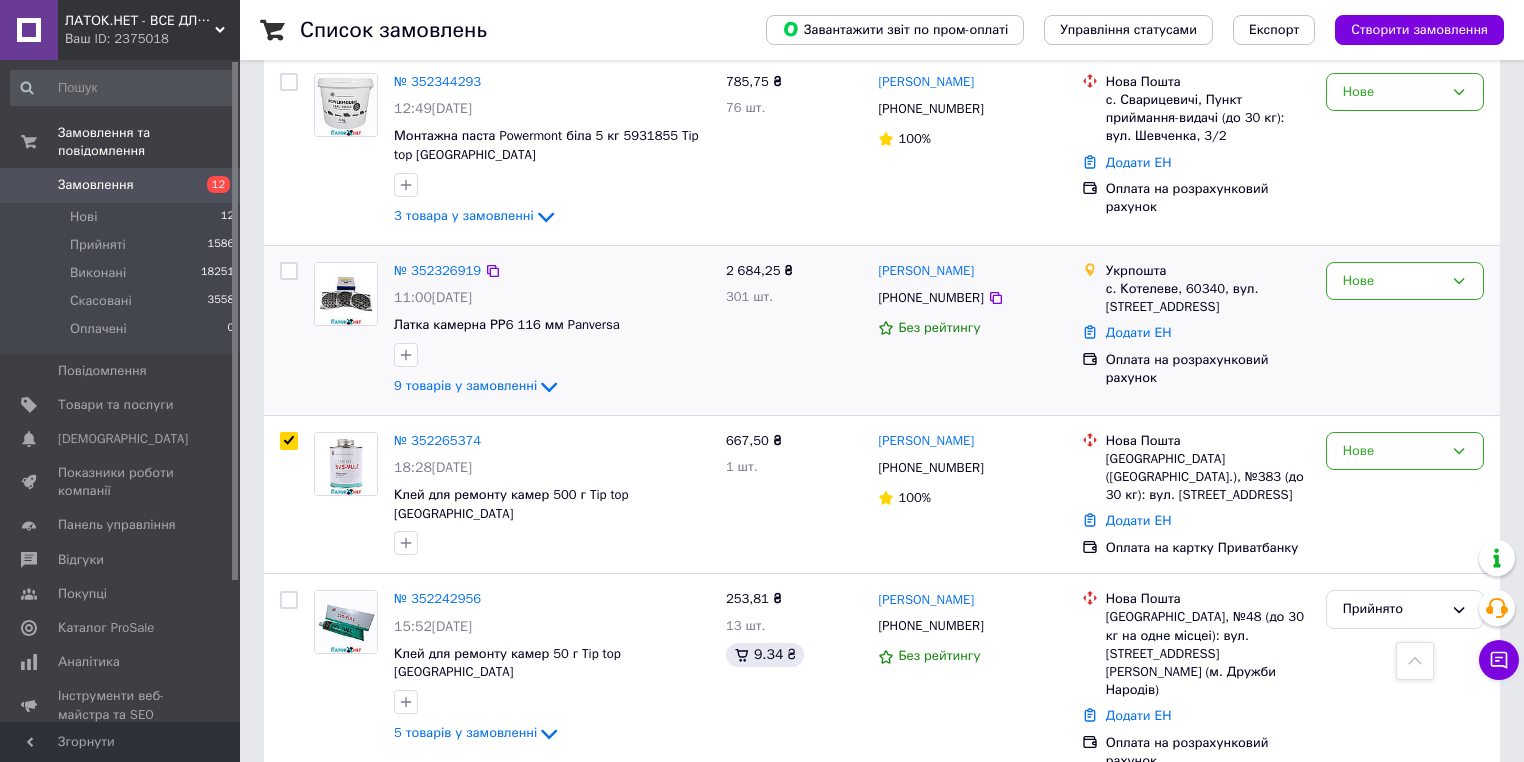click at bounding box center (289, 271) 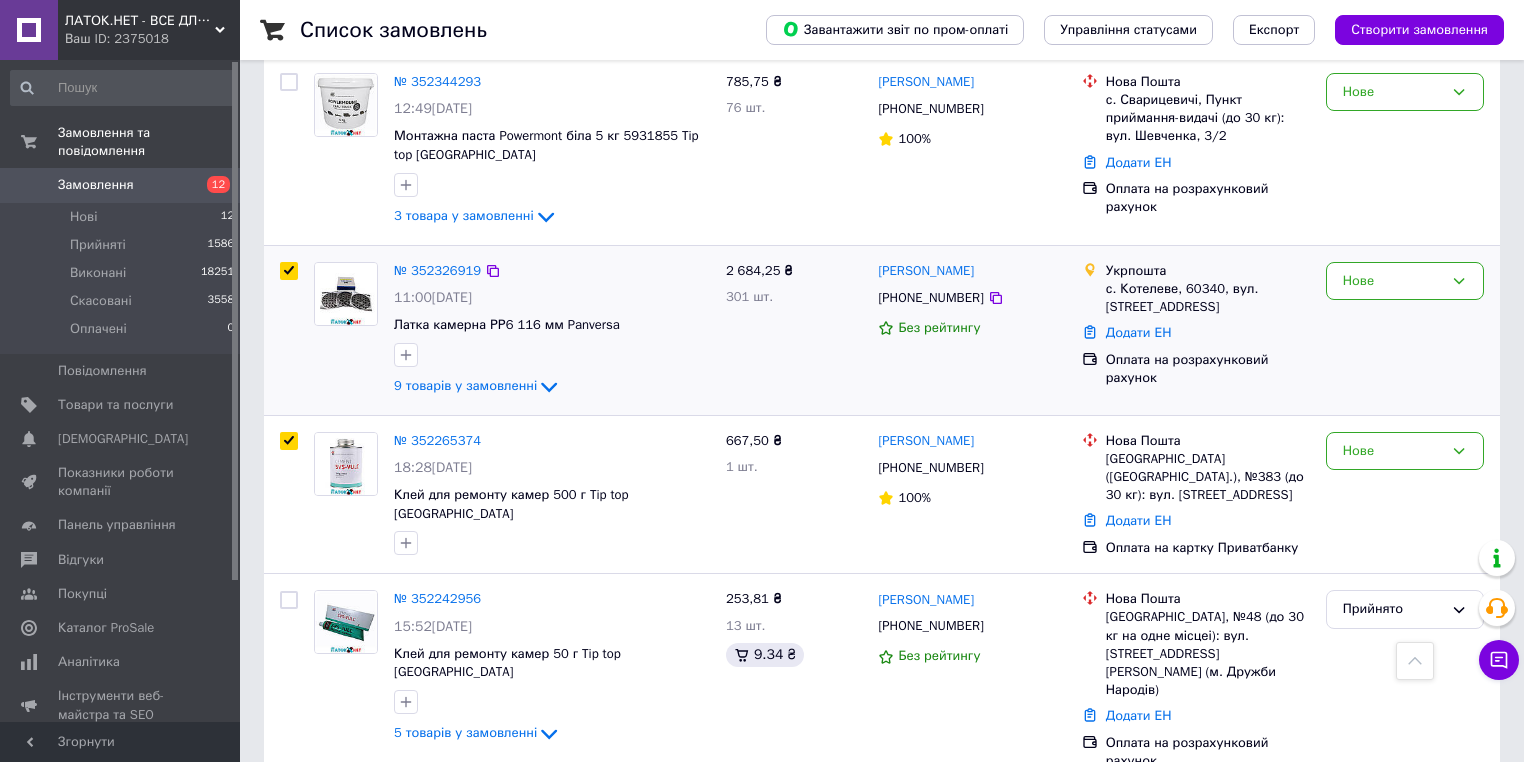 checkbox on "true" 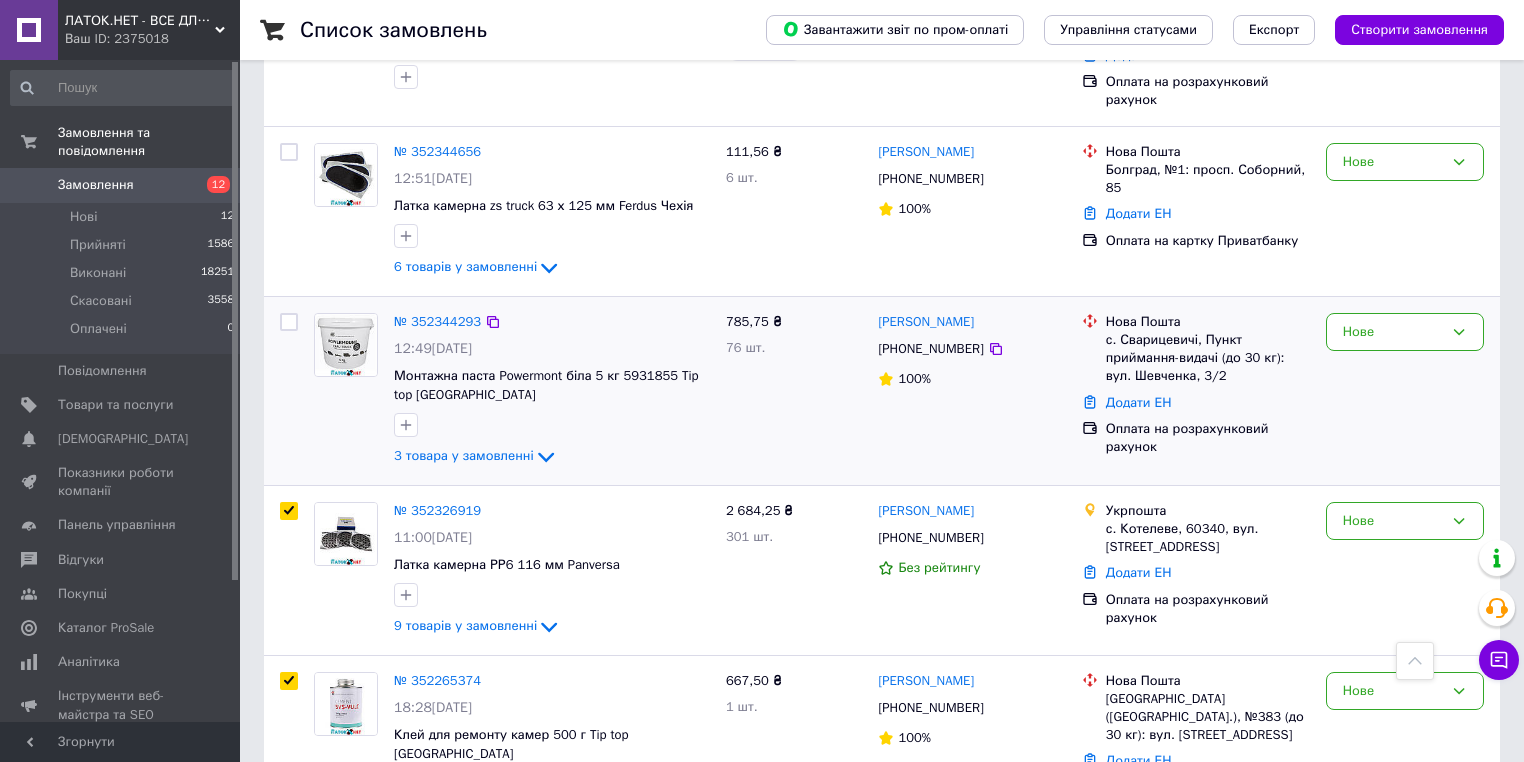 click at bounding box center [289, 322] 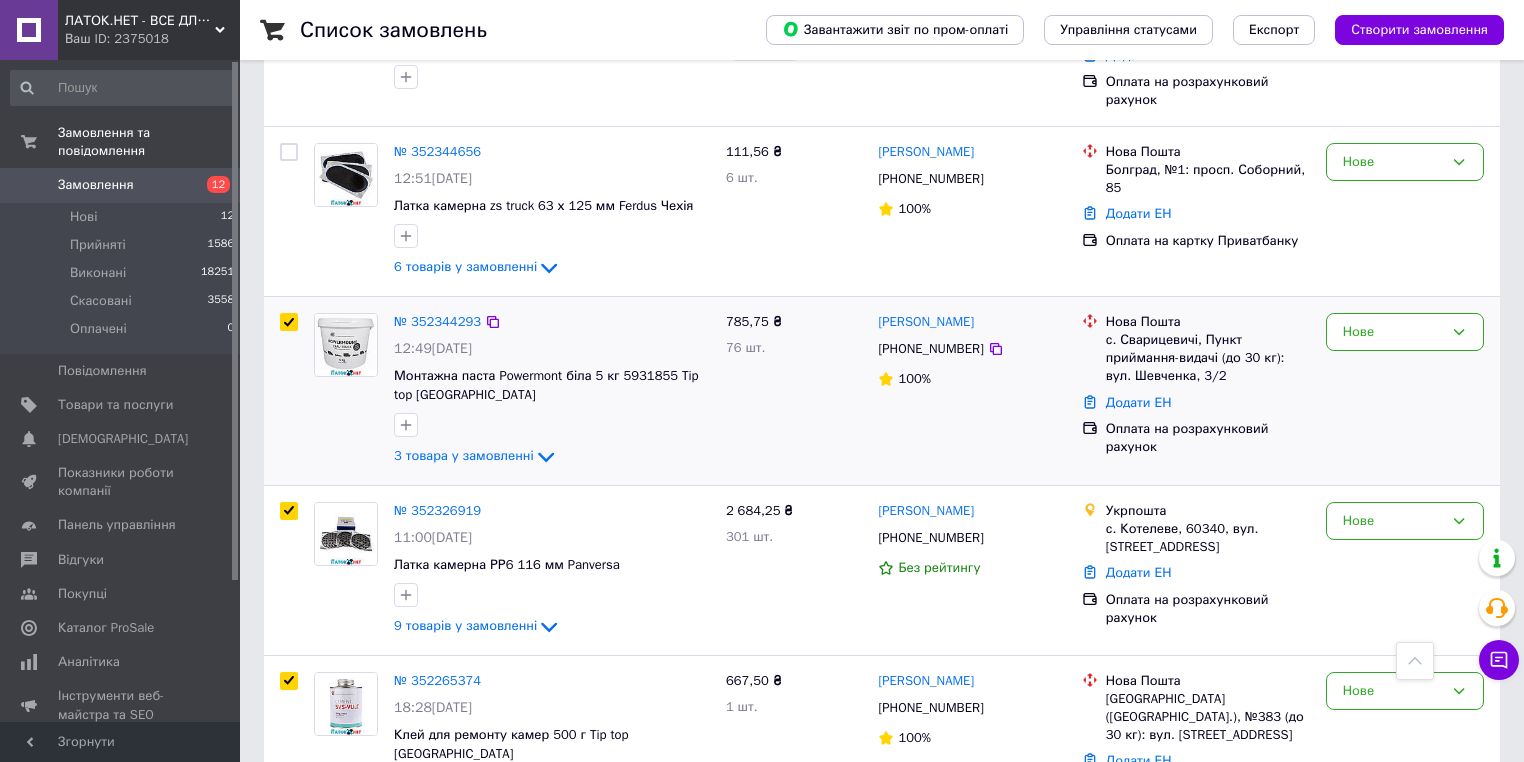 checkbox on "true" 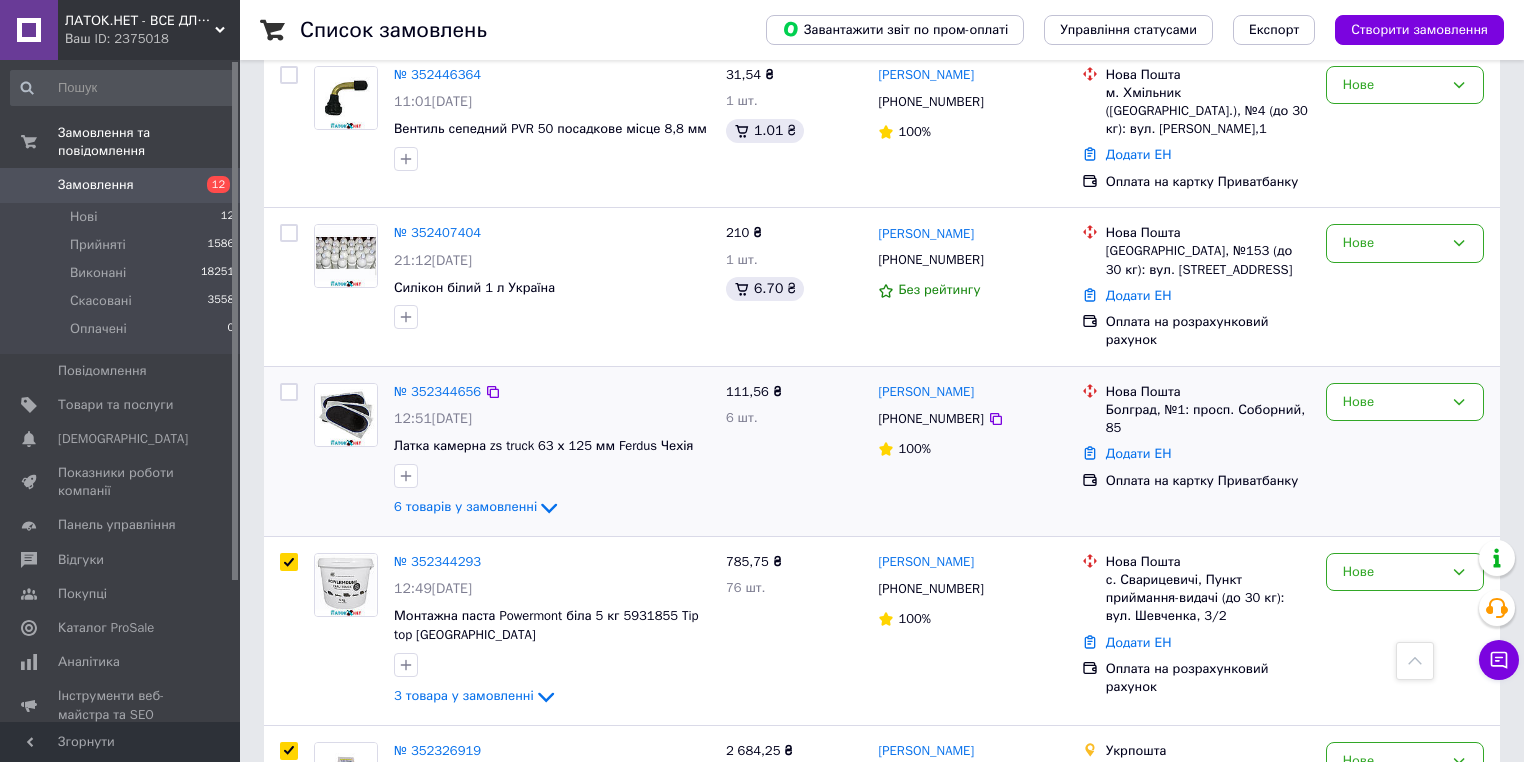 click at bounding box center (289, 392) 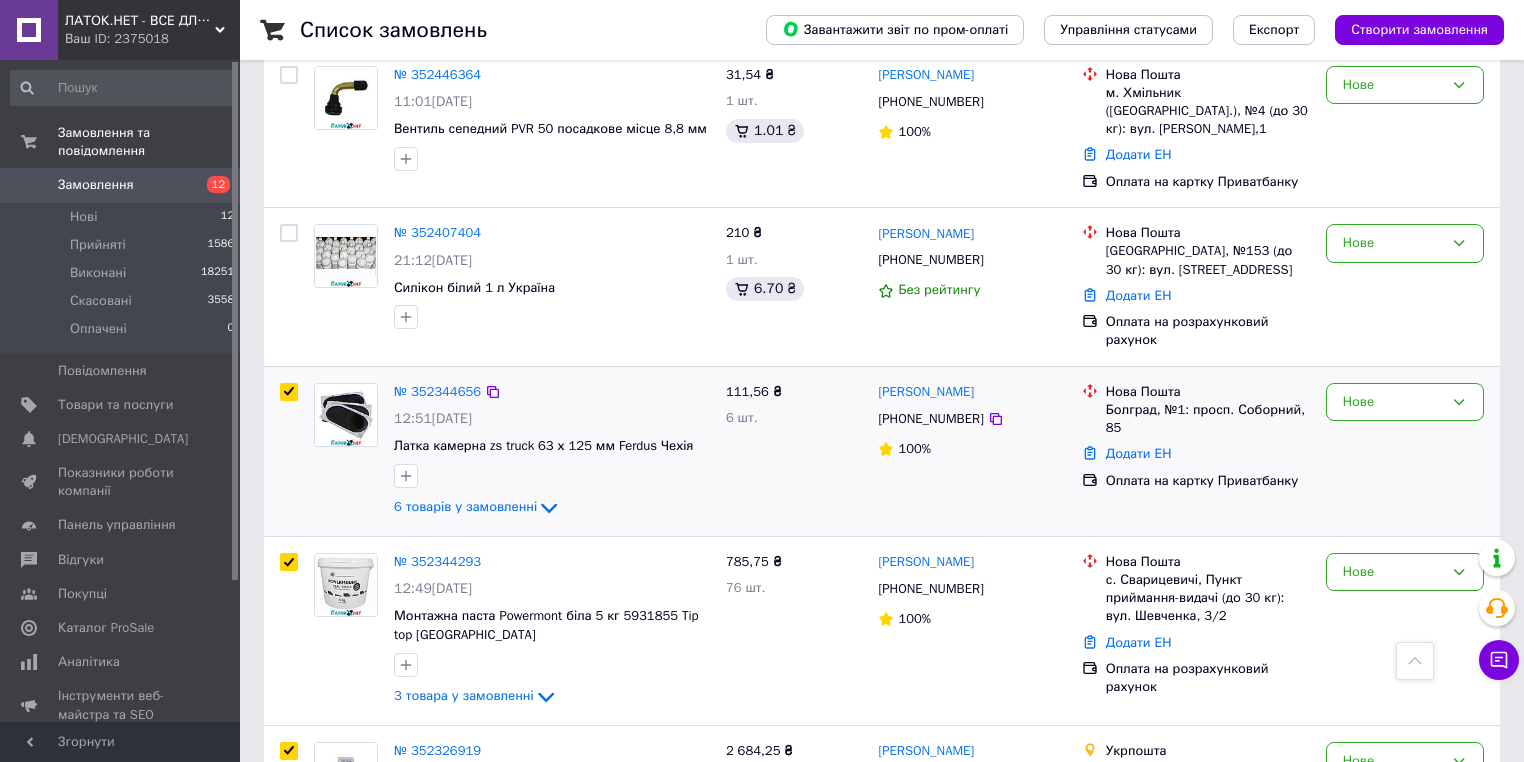 checkbox on "true" 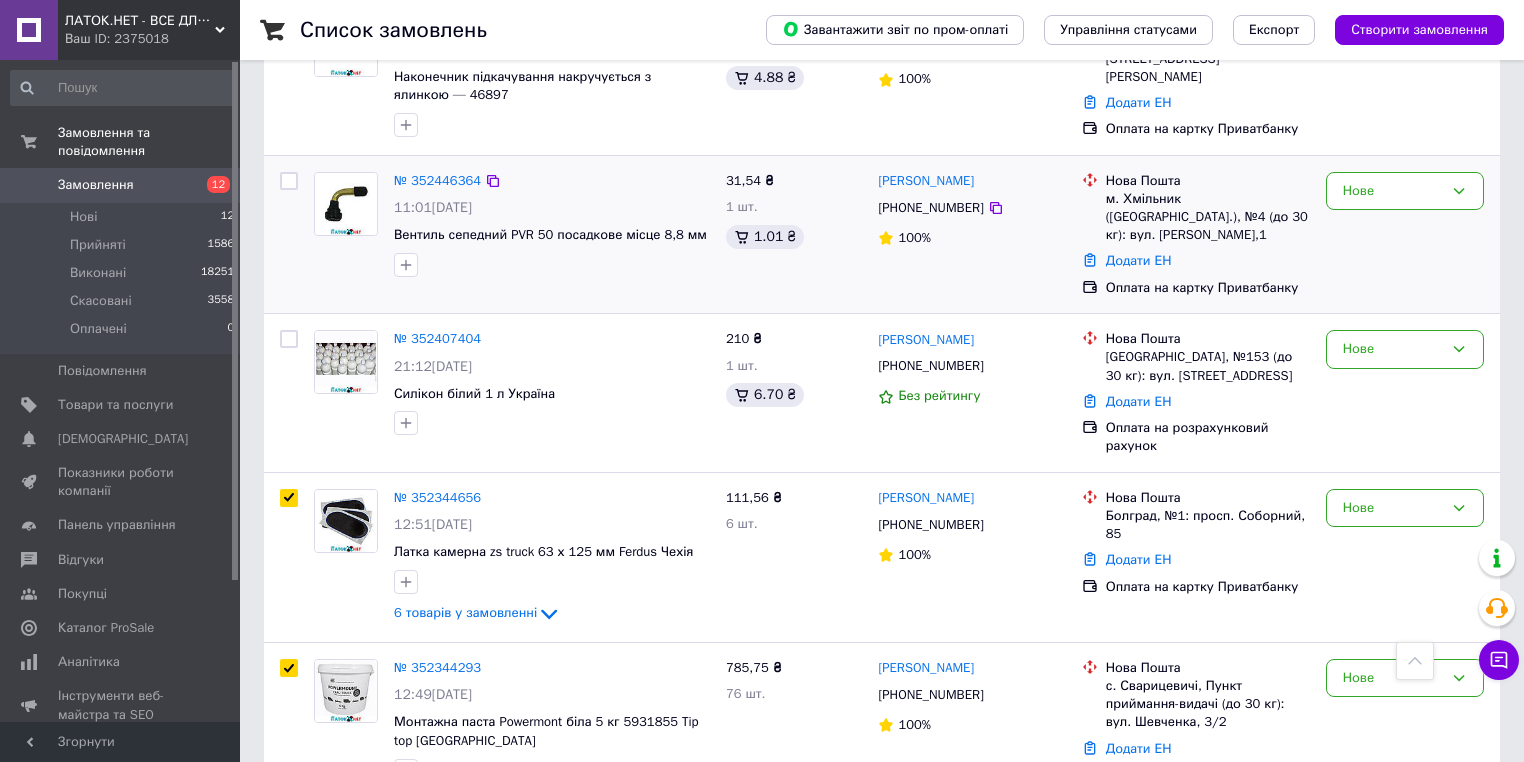 scroll, scrollTop: 960, scrollLeft: 0, axis: vertical 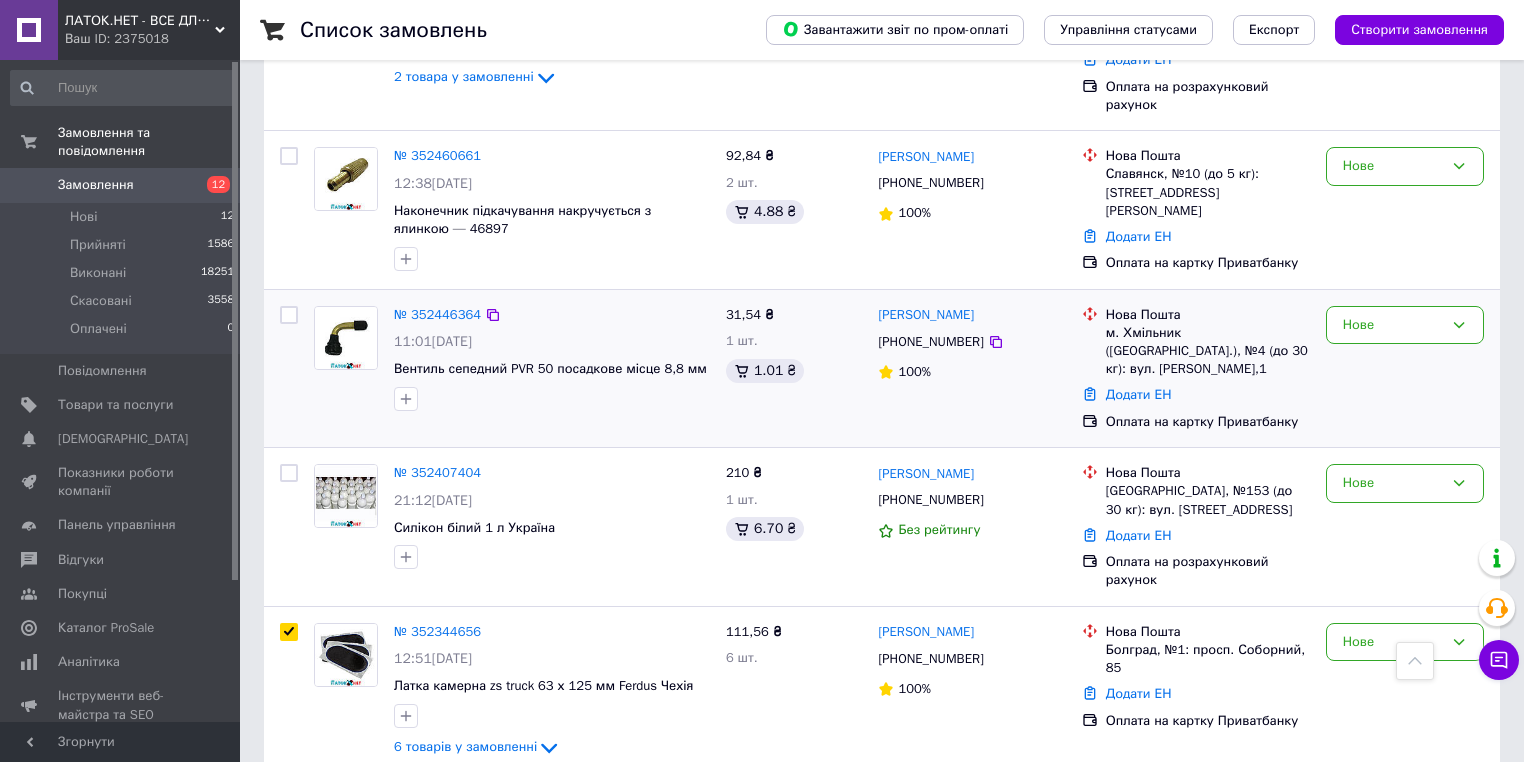 drag, startPoint x: 291, startPoint y: 448, endPoint x: 308, endPoint y: 312, distance: 137.05838 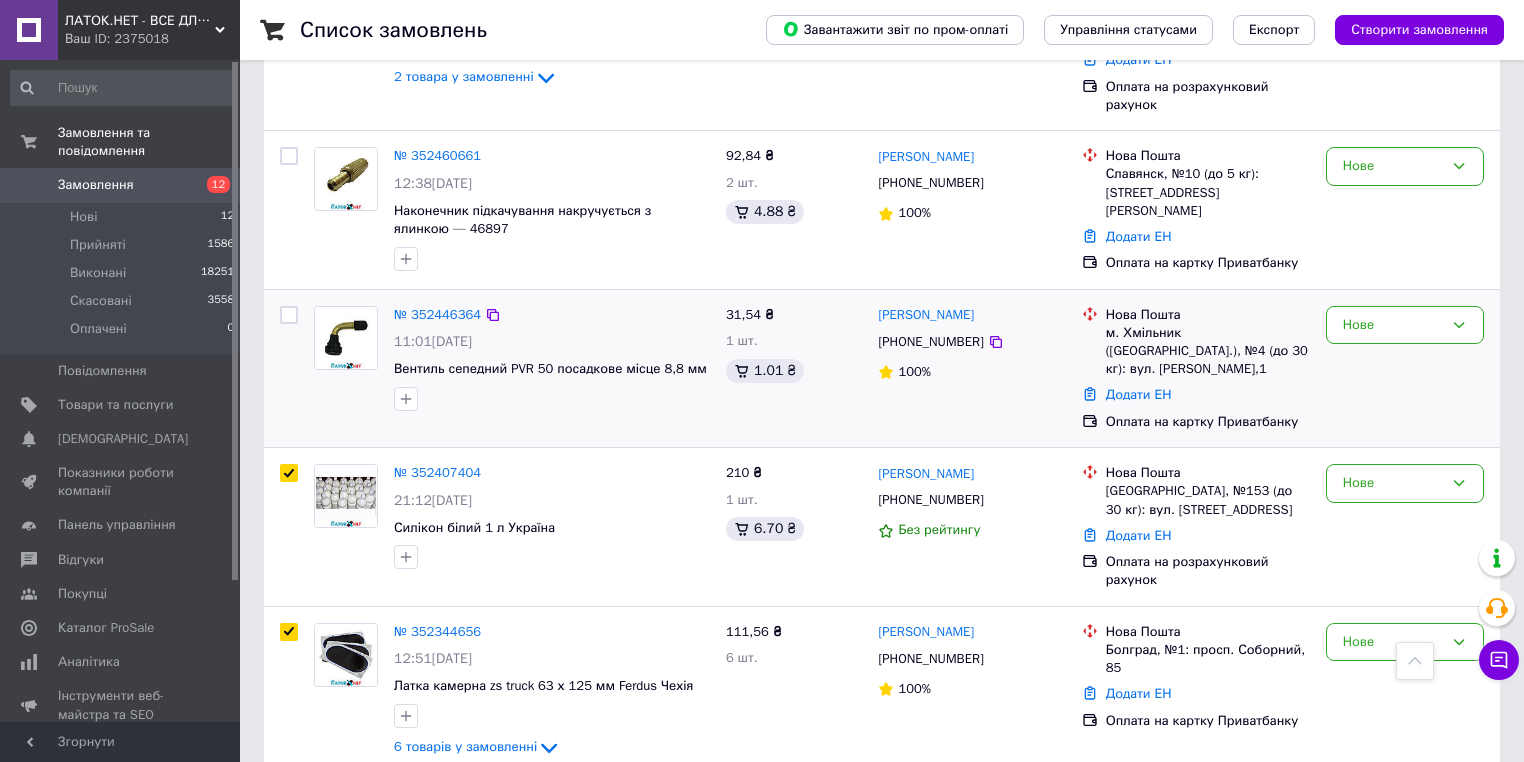 checkbox on "true" 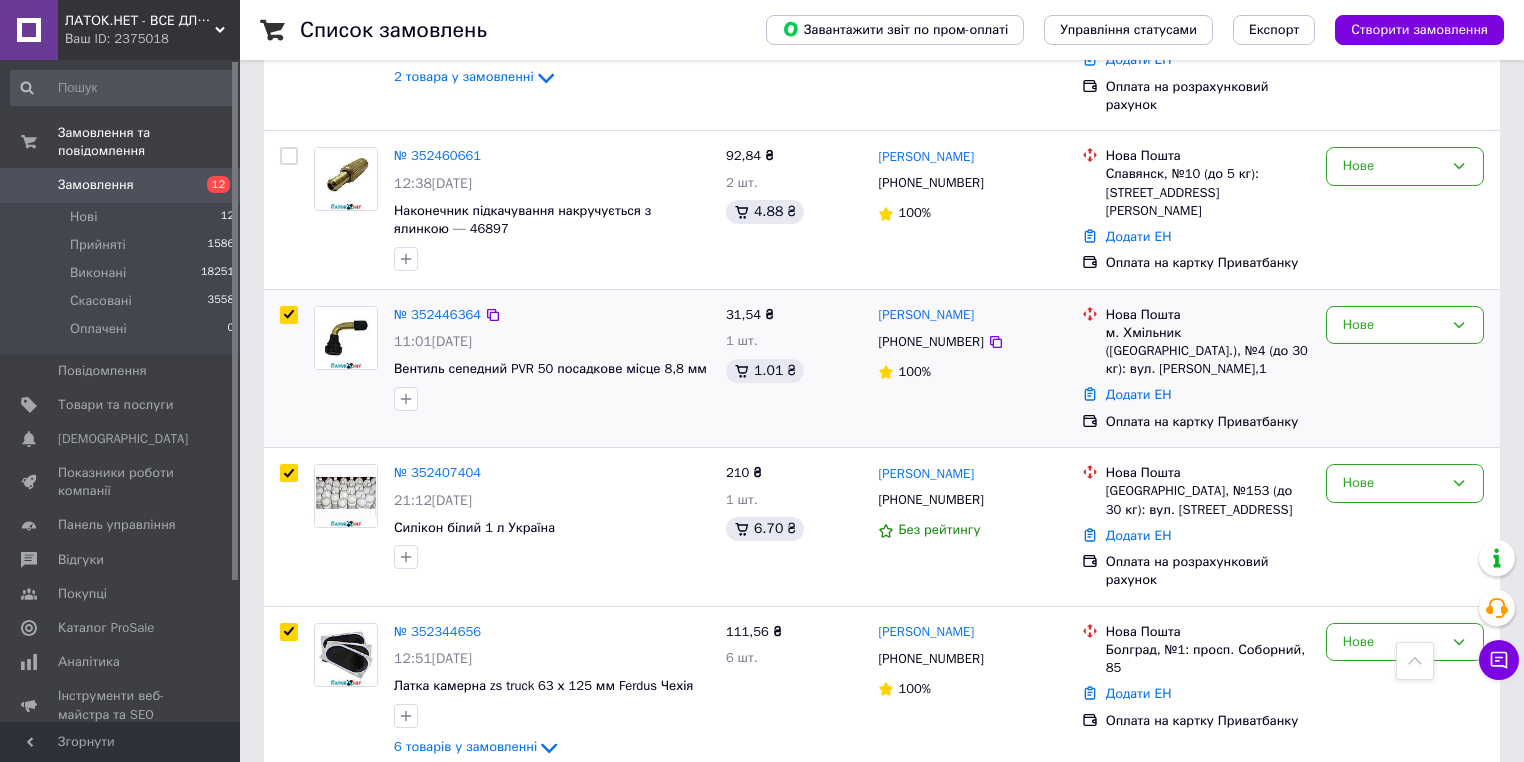checkbox on "true" 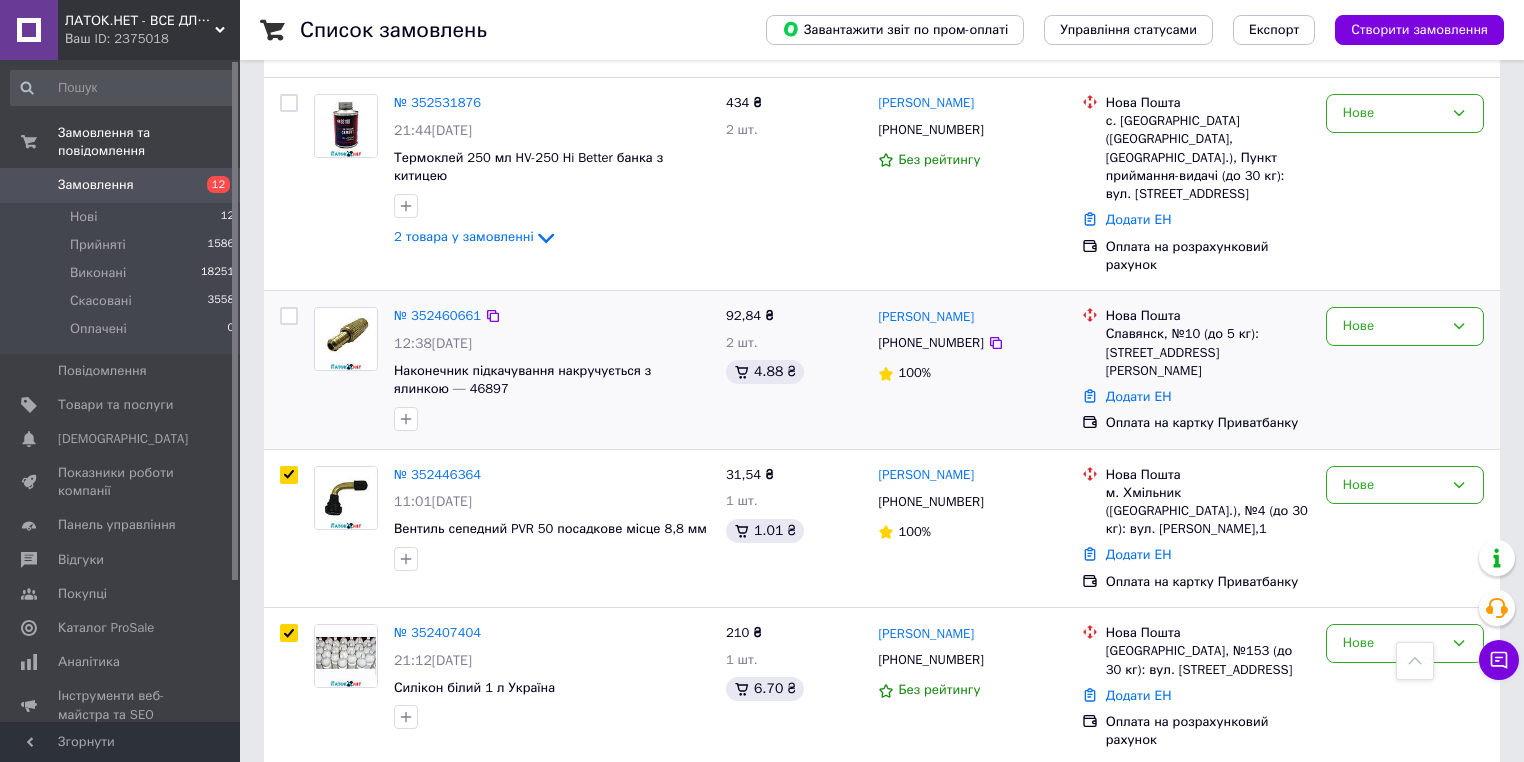 click at bounding box center [289, 316] 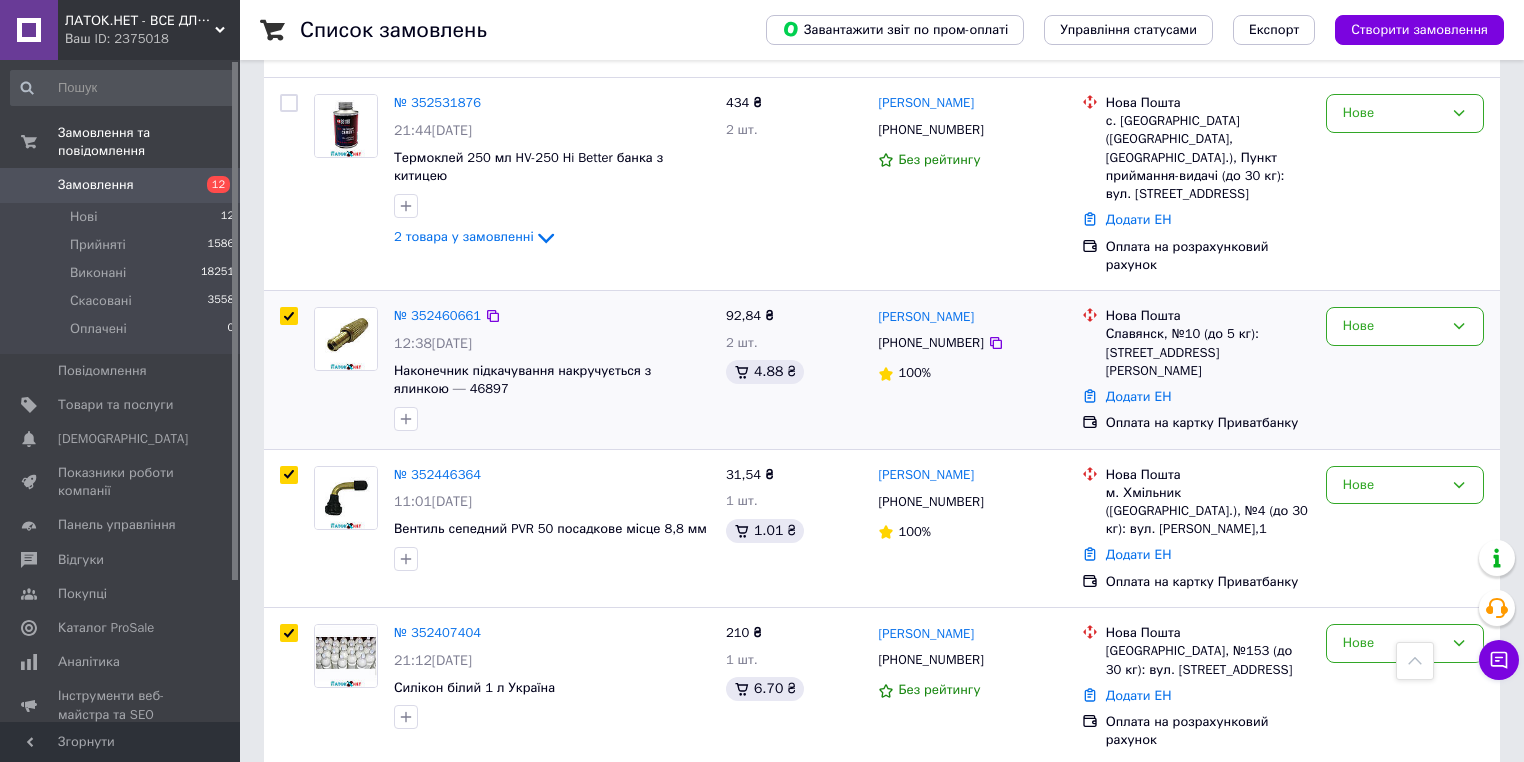 checkbox on "true" 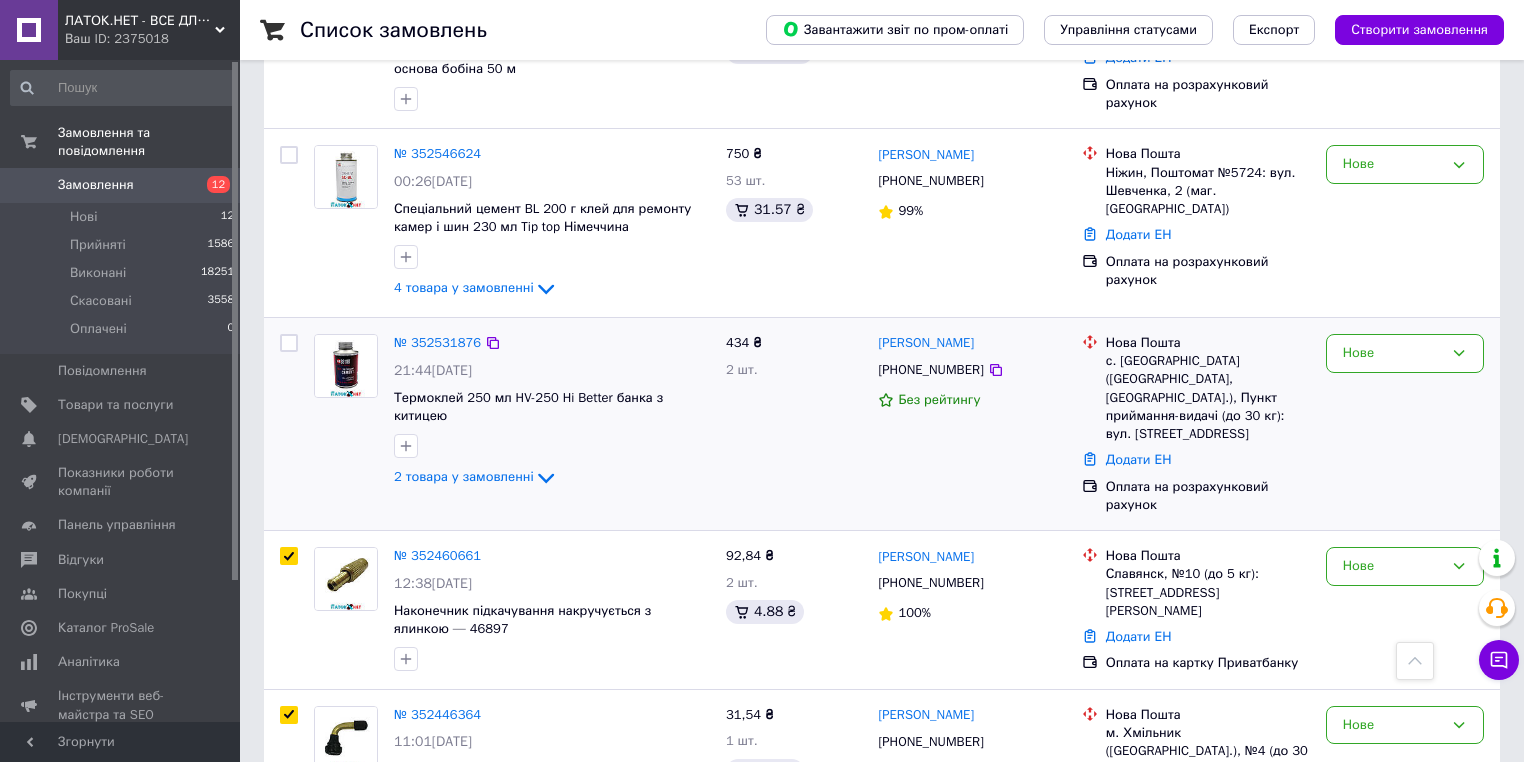 click at bounding box center (289, 343) 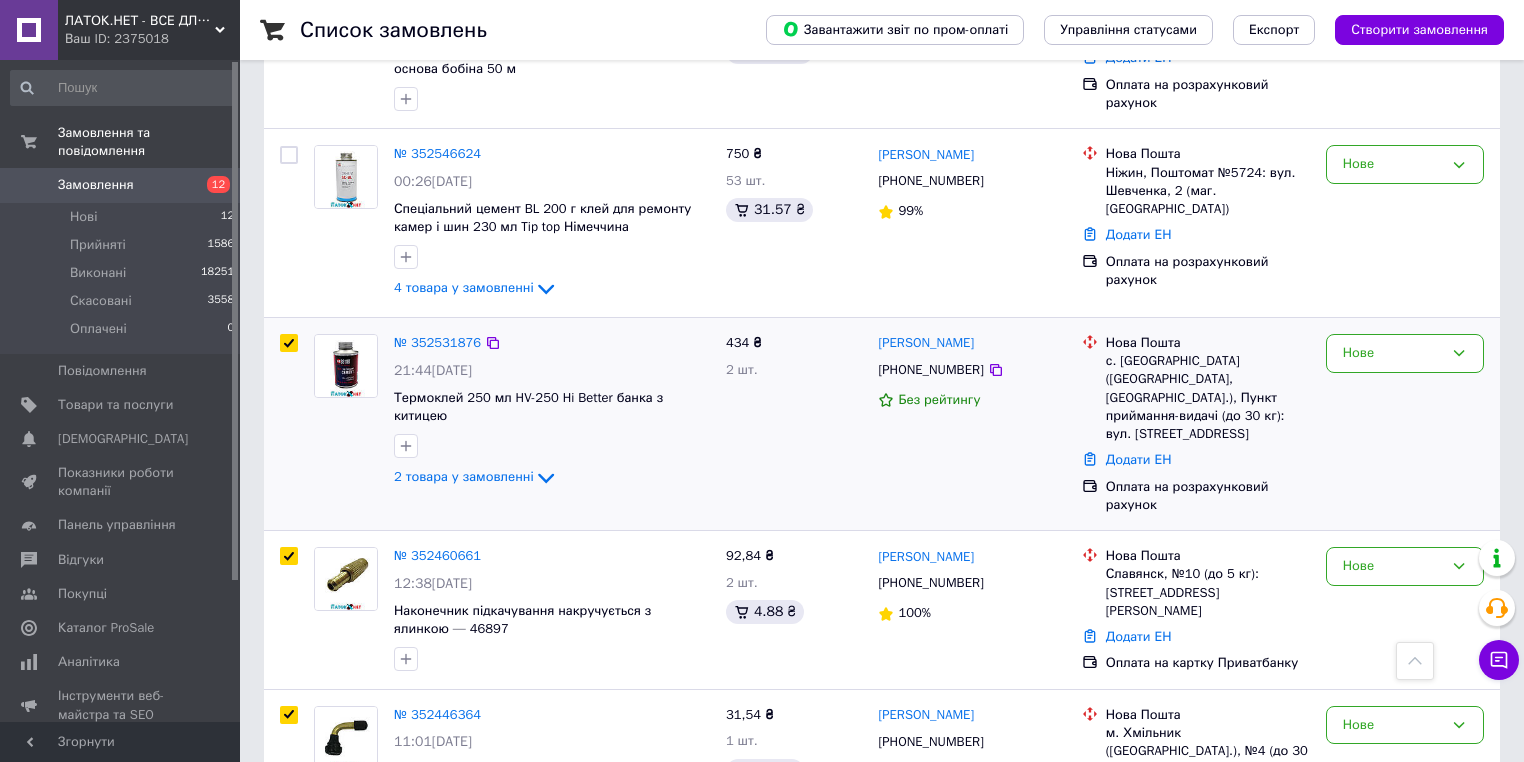 checkbox on "true" 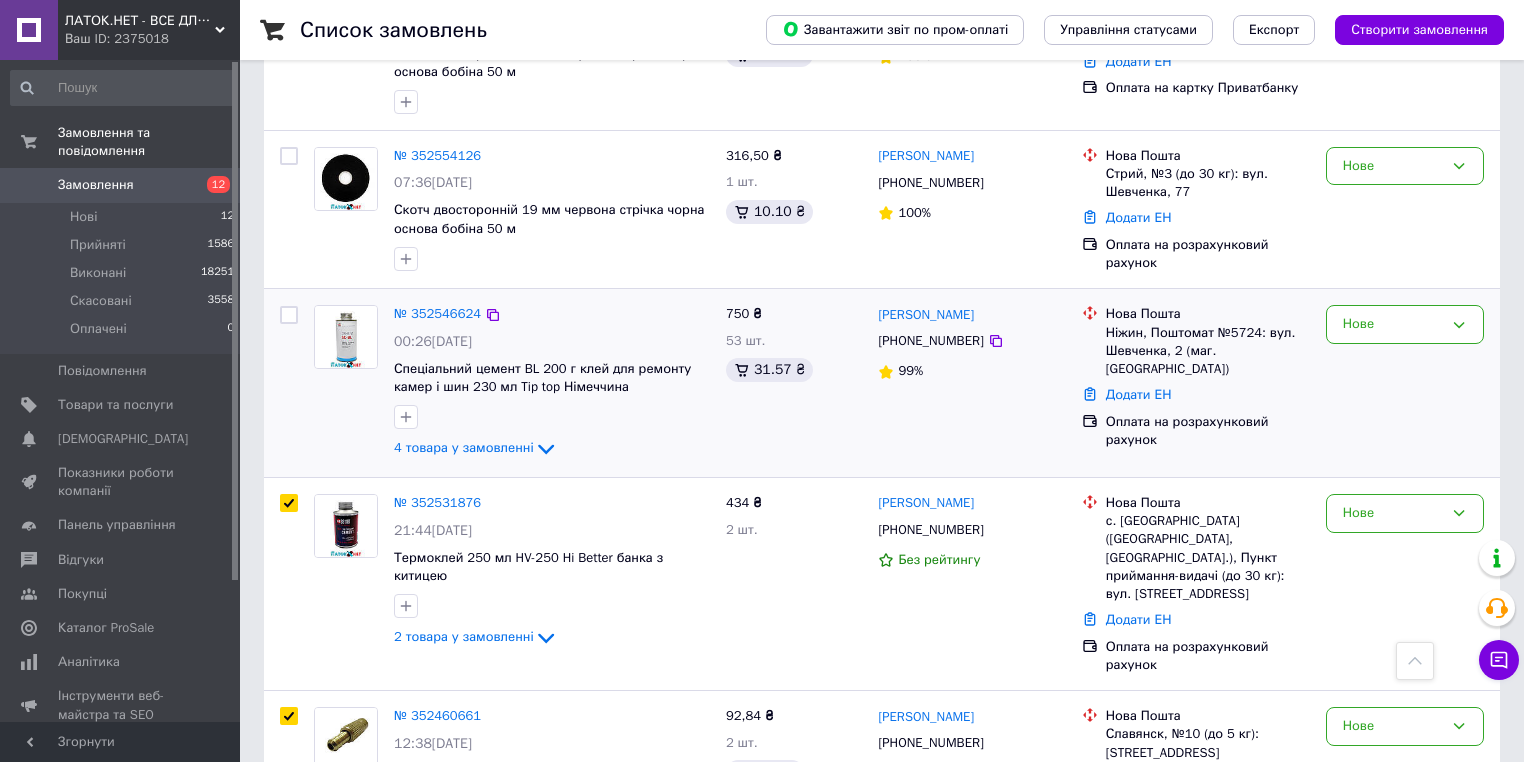 click at bounding box center [289, 315] 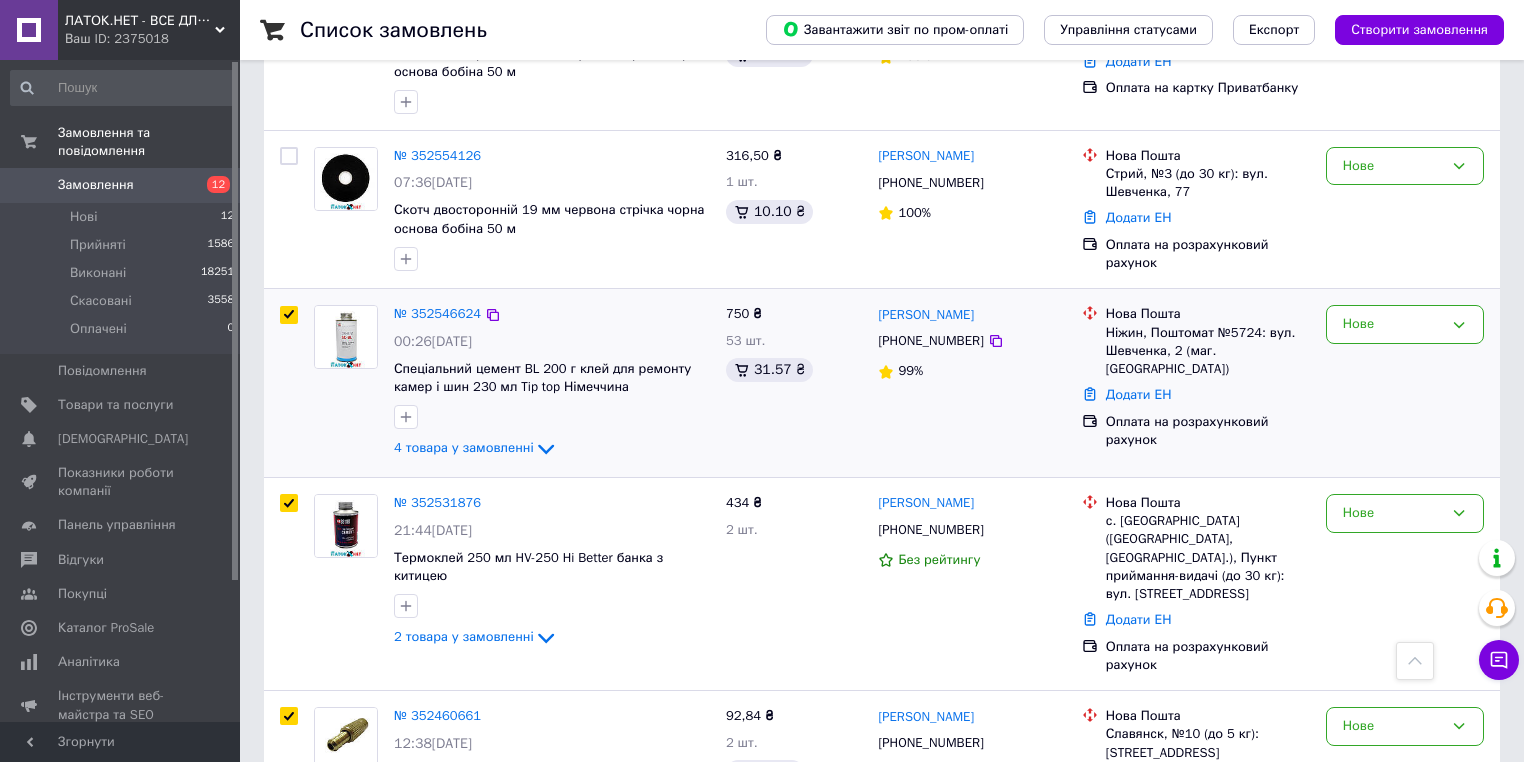 checkbox on "true" 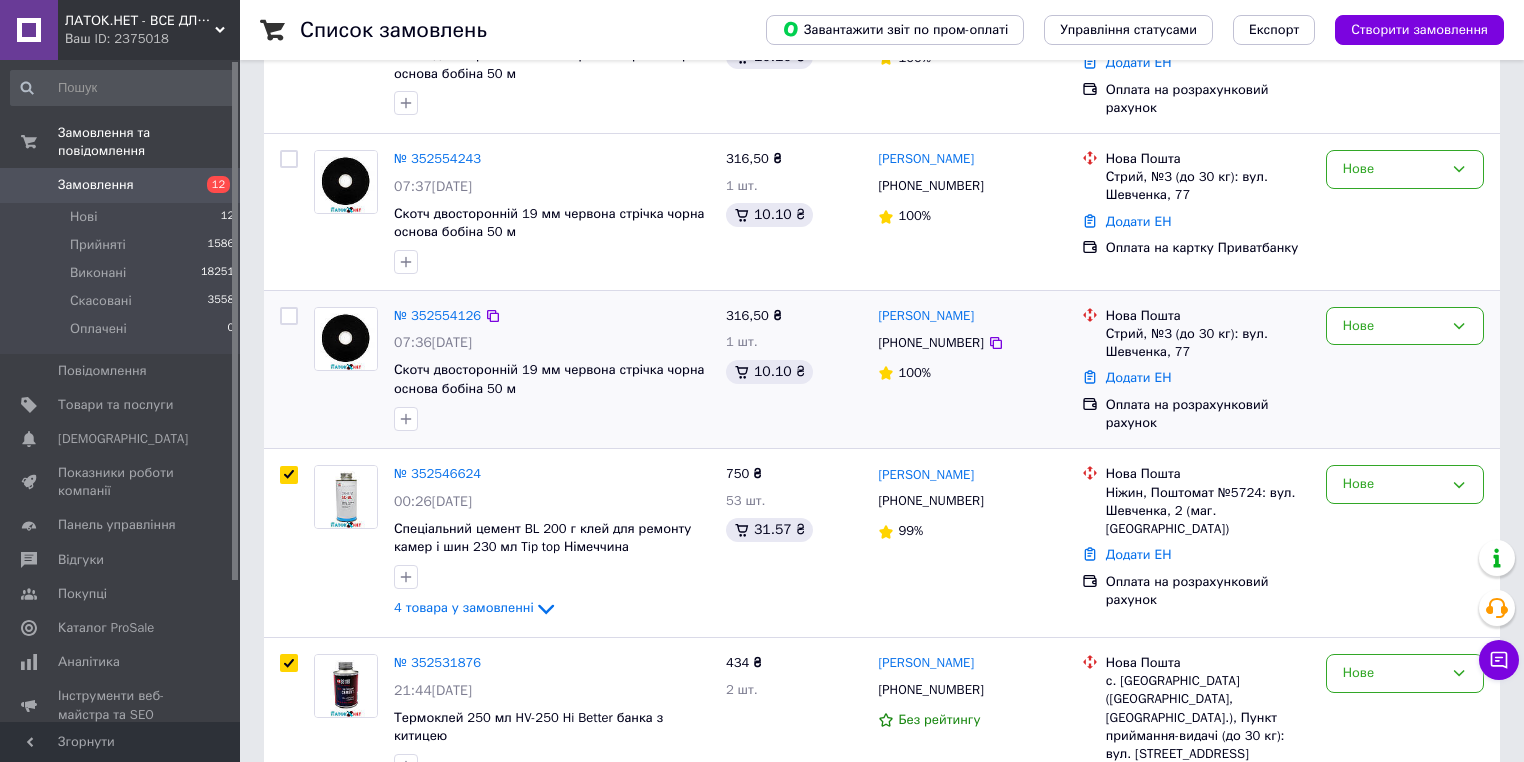 click at bounding box center [289, 316] 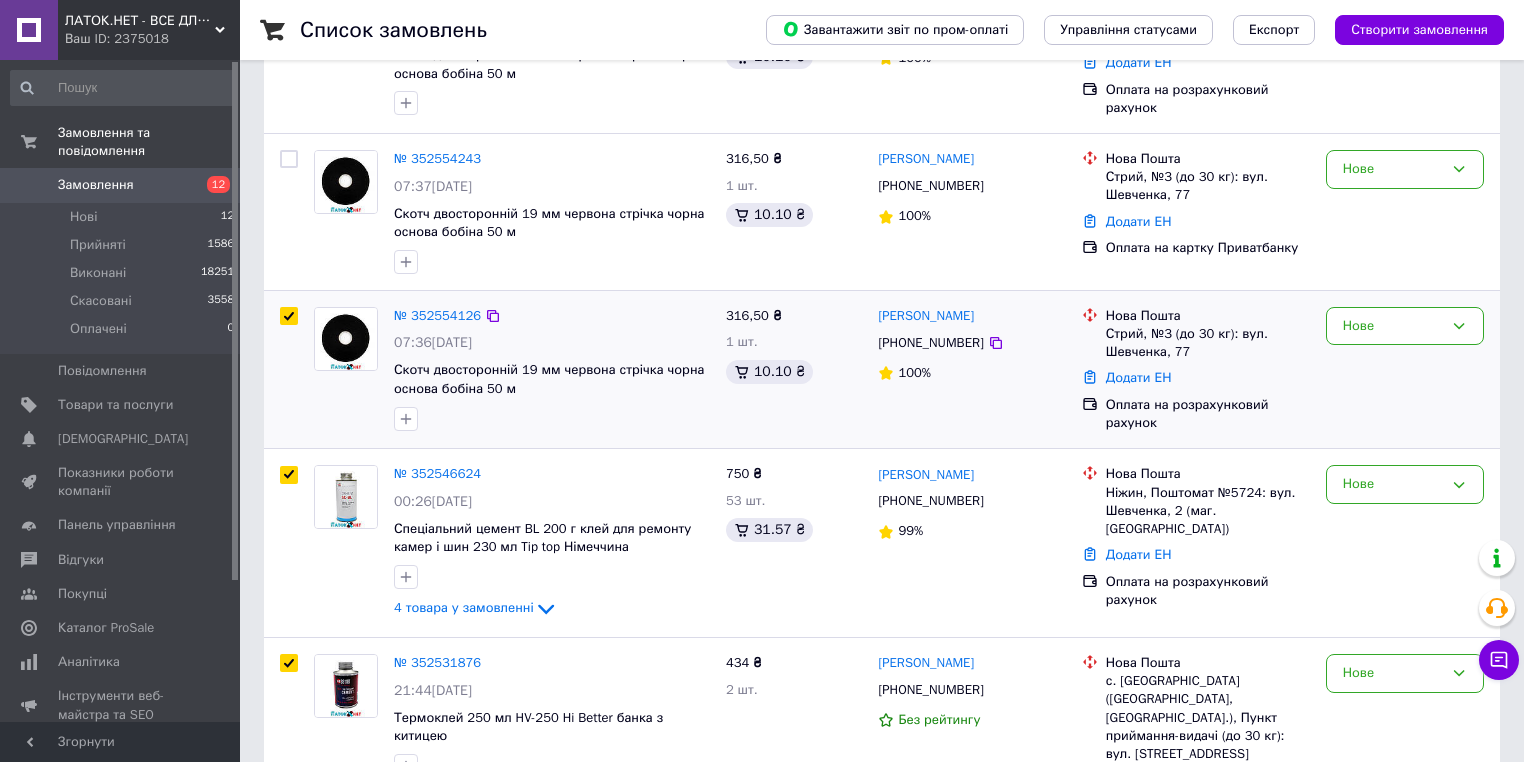 checkbox on "true" 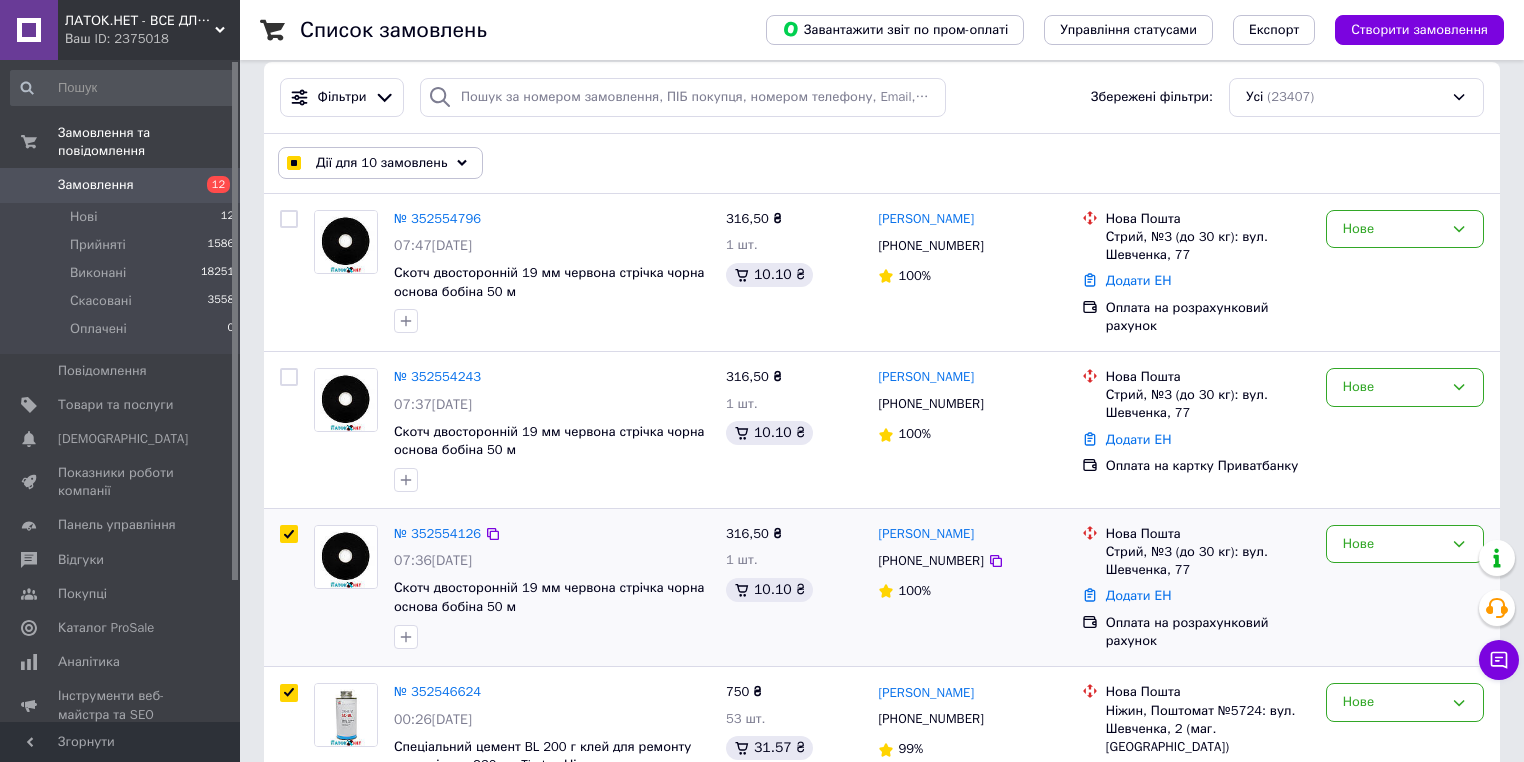 scroll, scrollTop: 0, scrollLeft: 0, axis: both 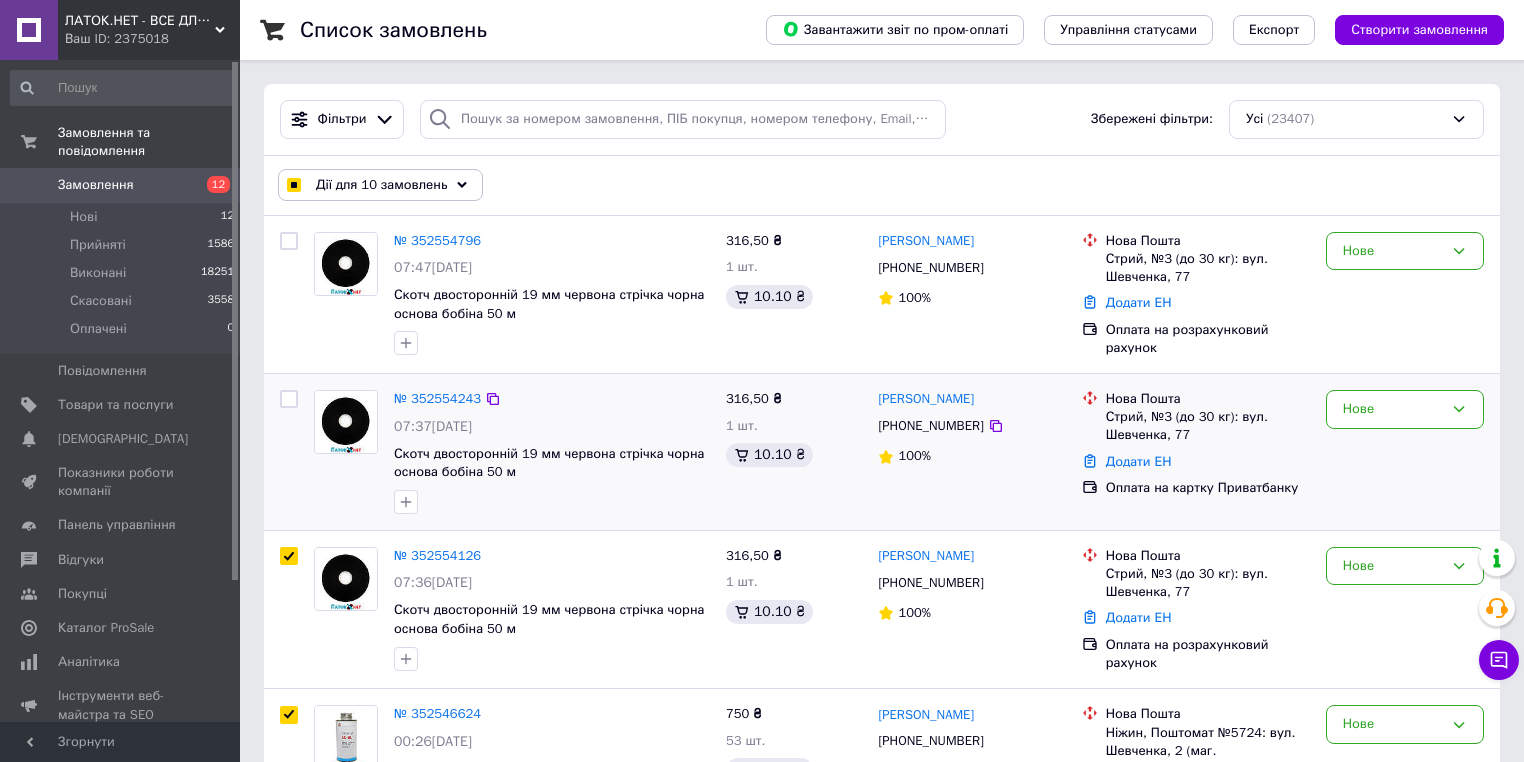 click at bounding box center [289, 399] 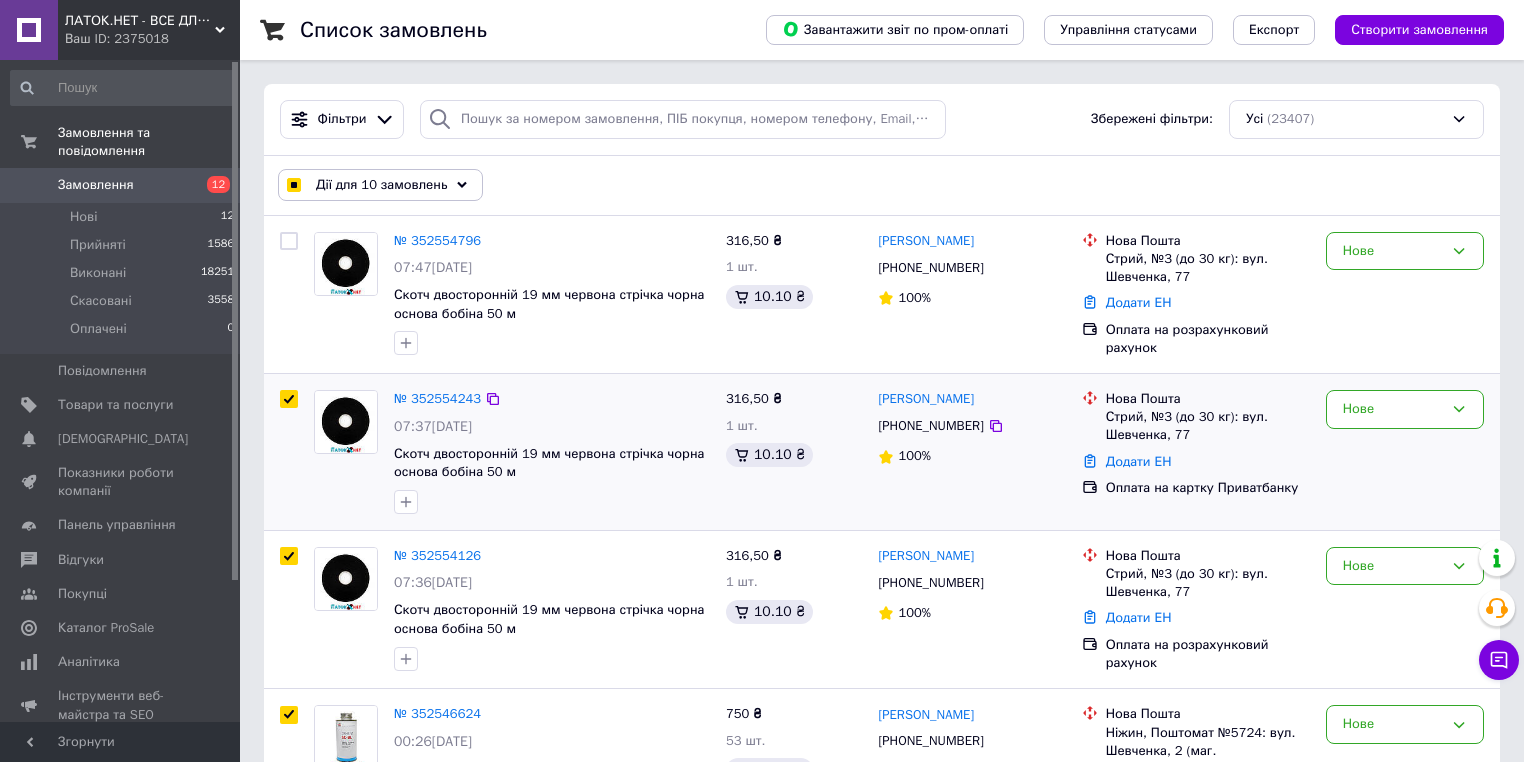 checkbox on "true" 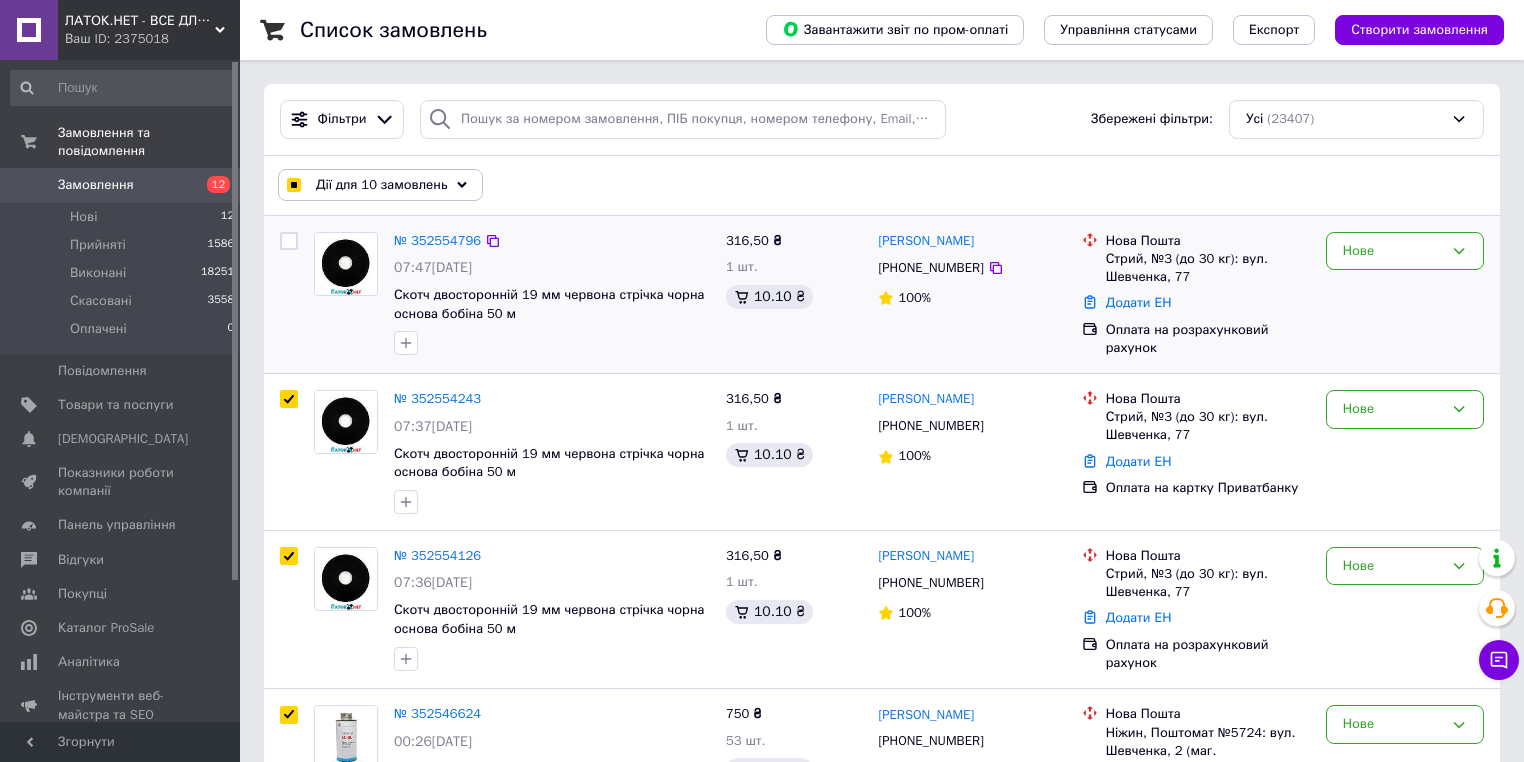 checkbox on "true" 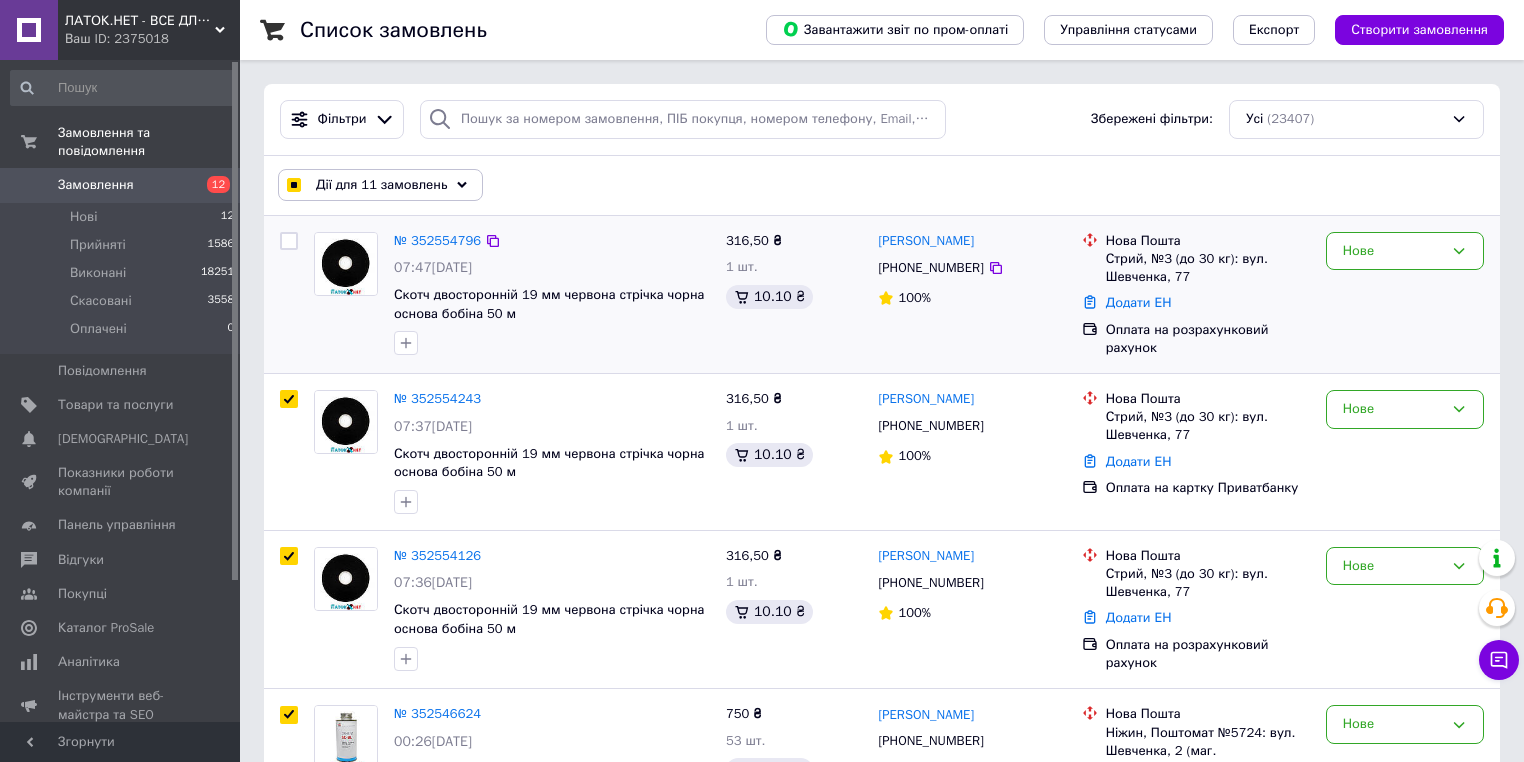 click at bounding box center [289, 241] 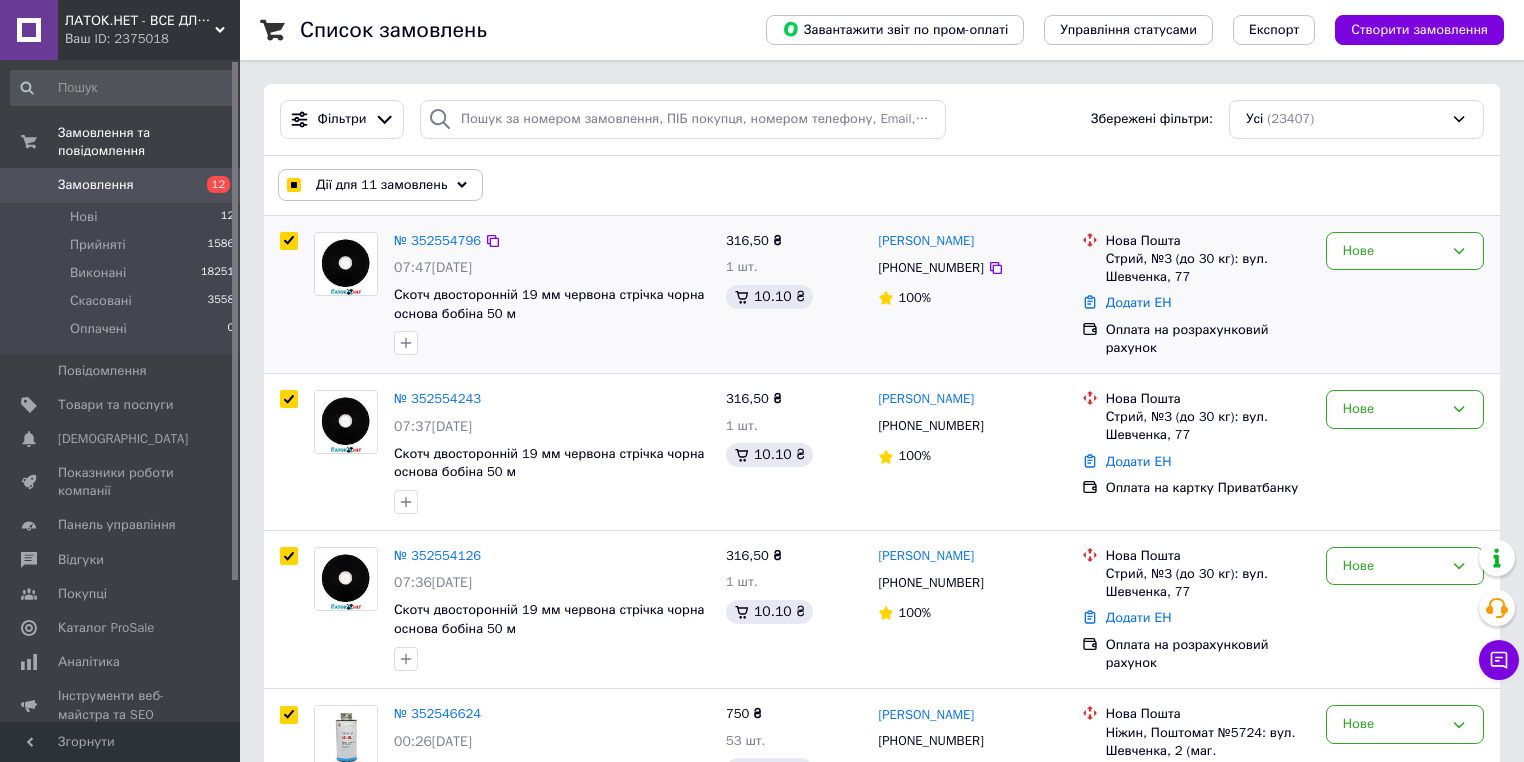 checkbox on "true" 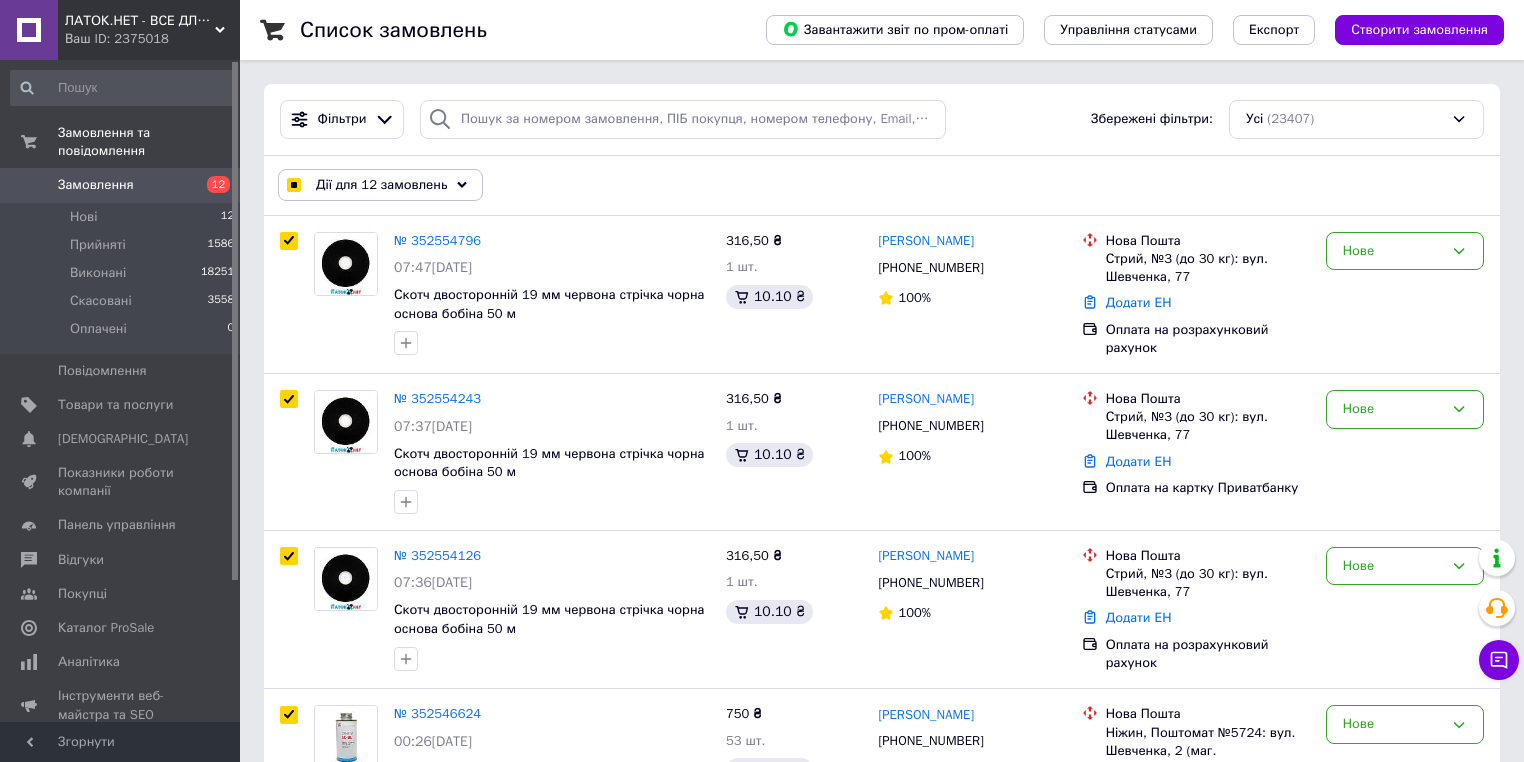 click on "Дії для 12 замовлень" at bounding box center [380, 185] 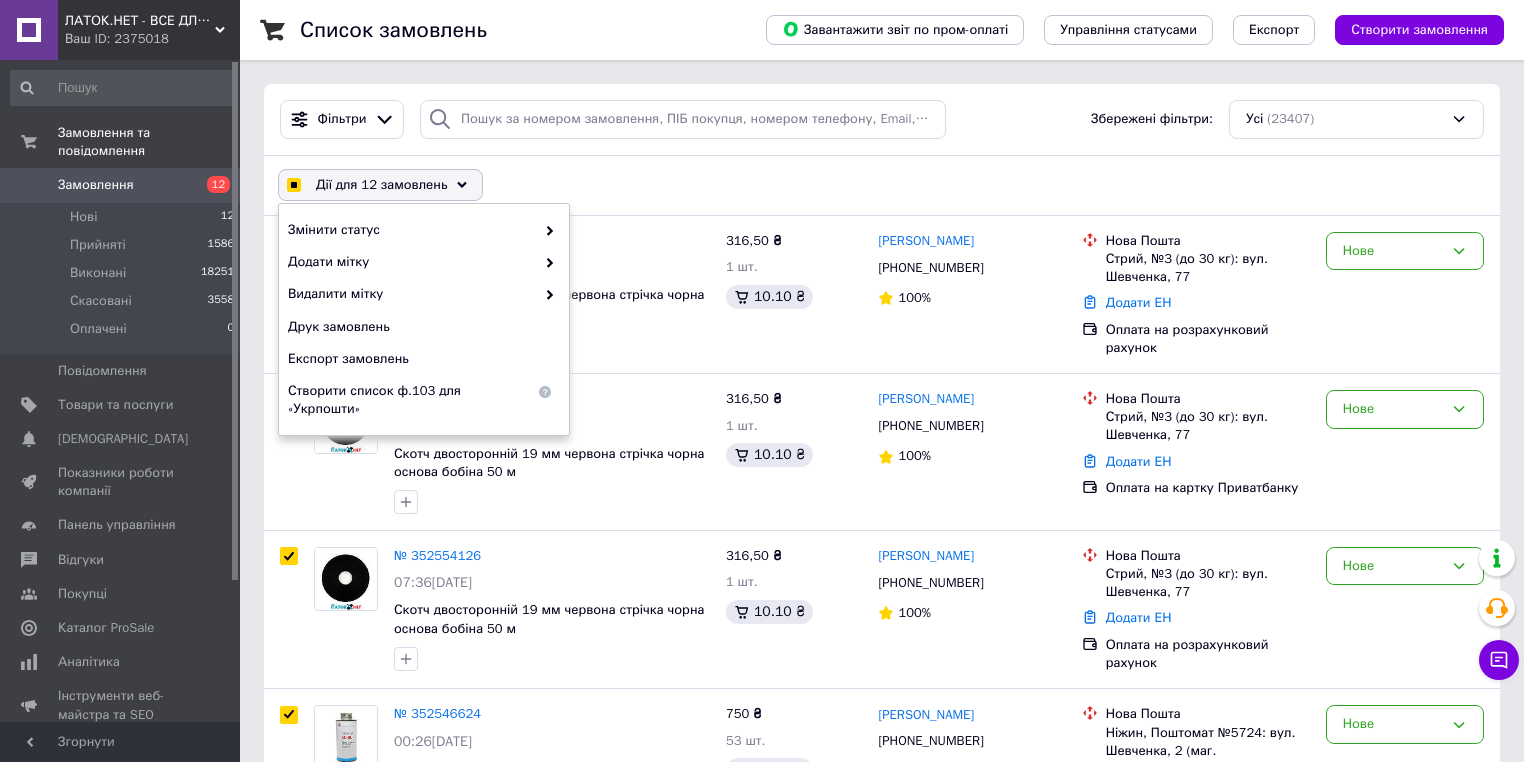 click on "Дії для 12 замовлень" at bounding box center [381, 185] 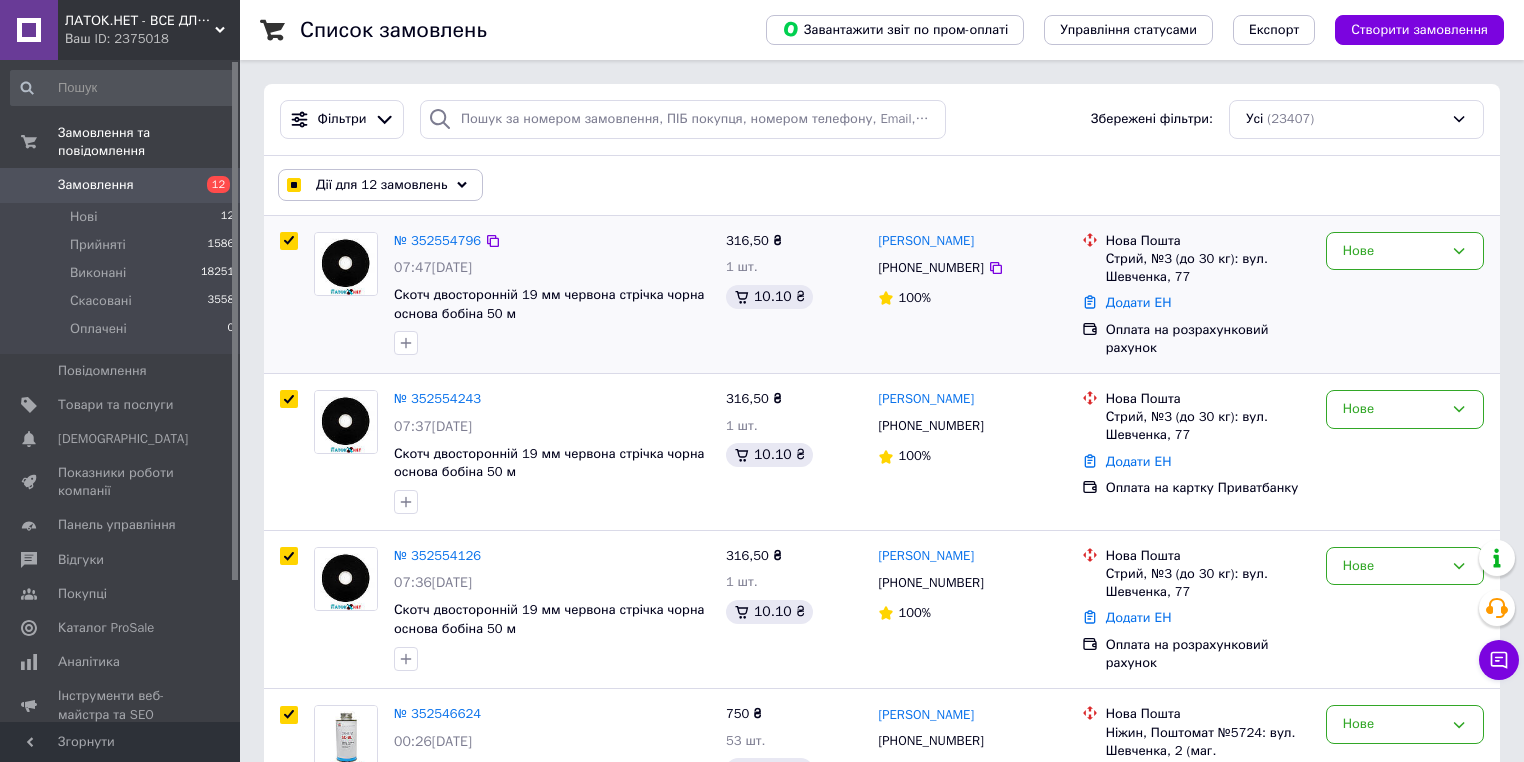 click at bounding box center (289, 295) 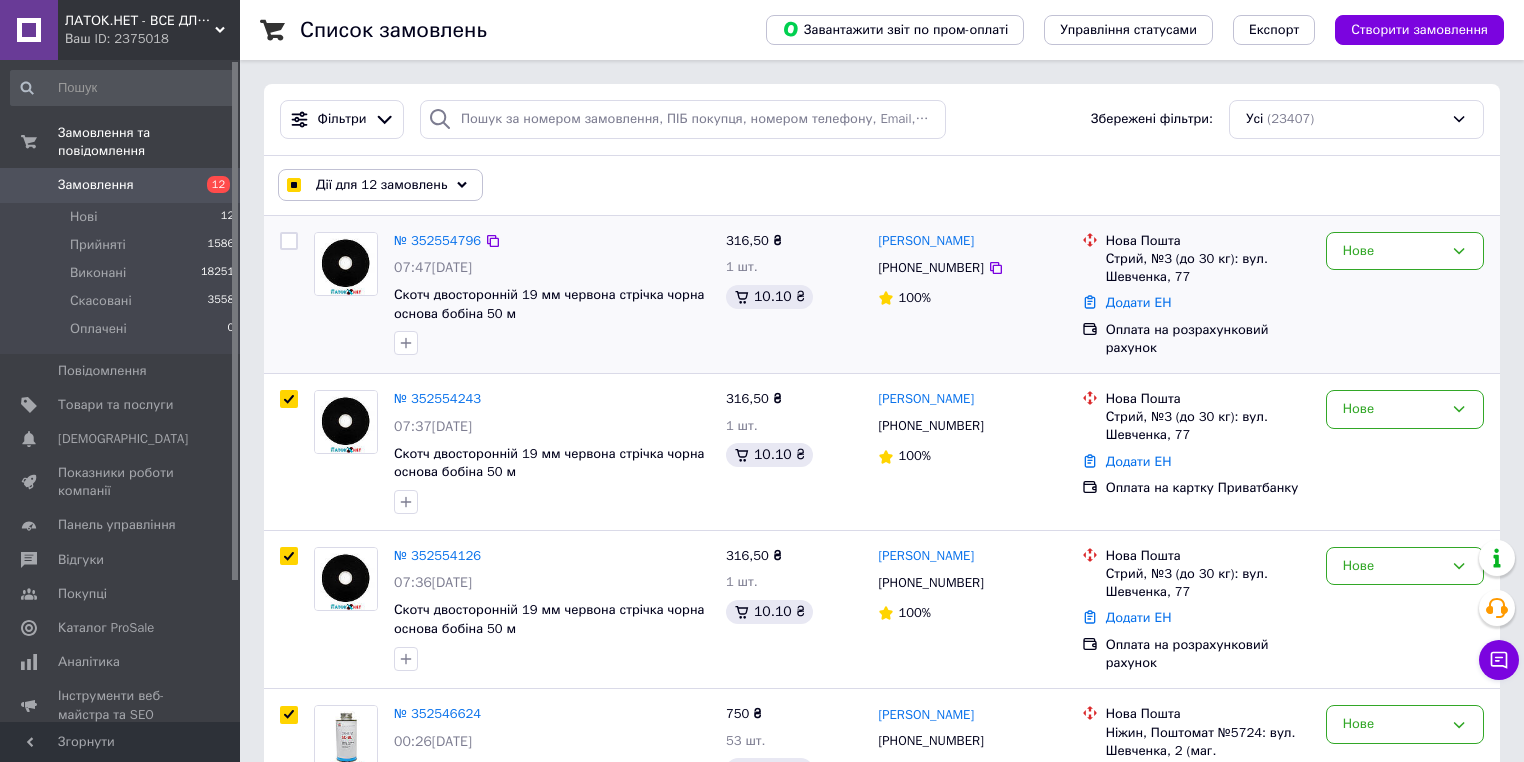 checkbox on "false" 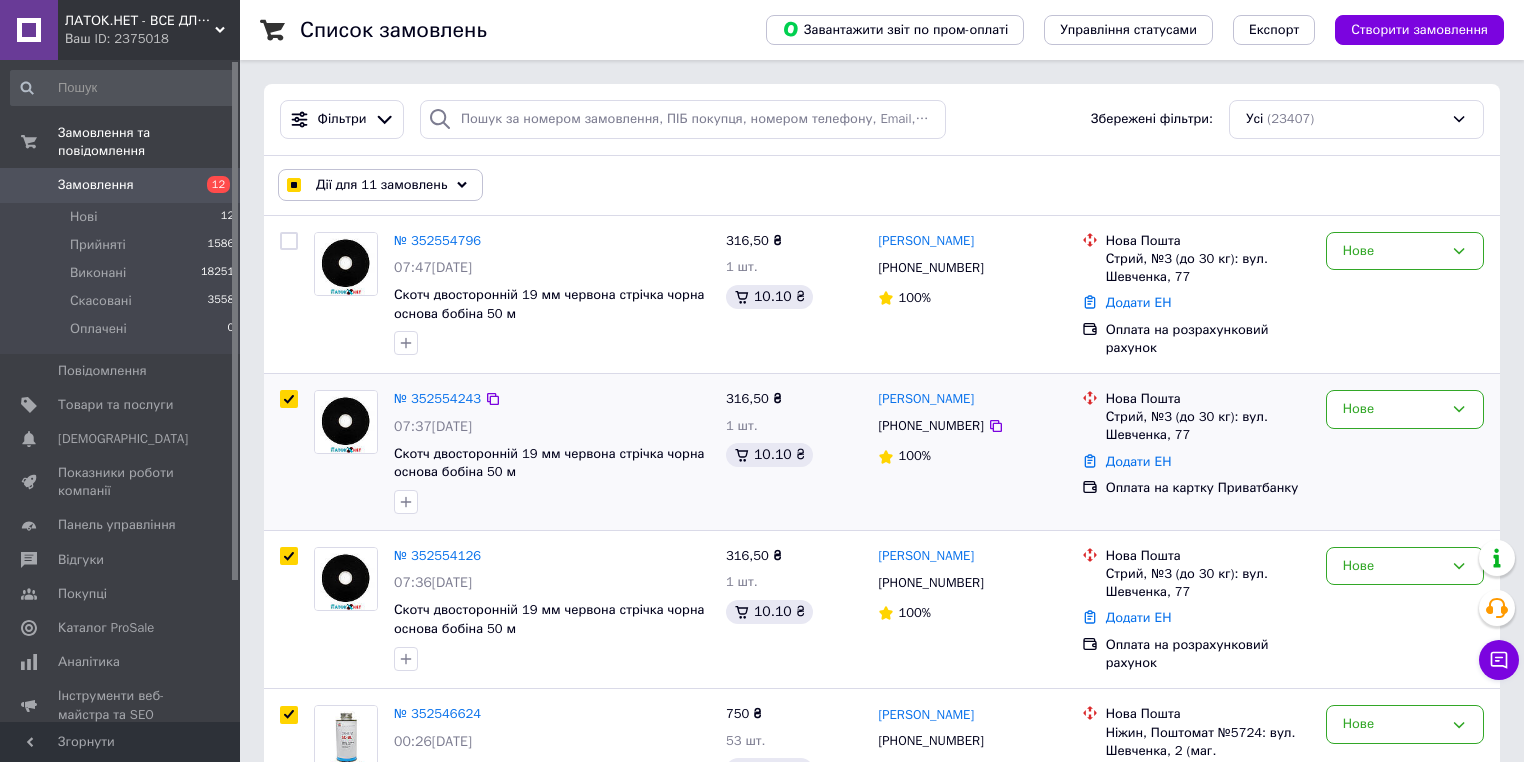 click at bounding box center [289, 399] 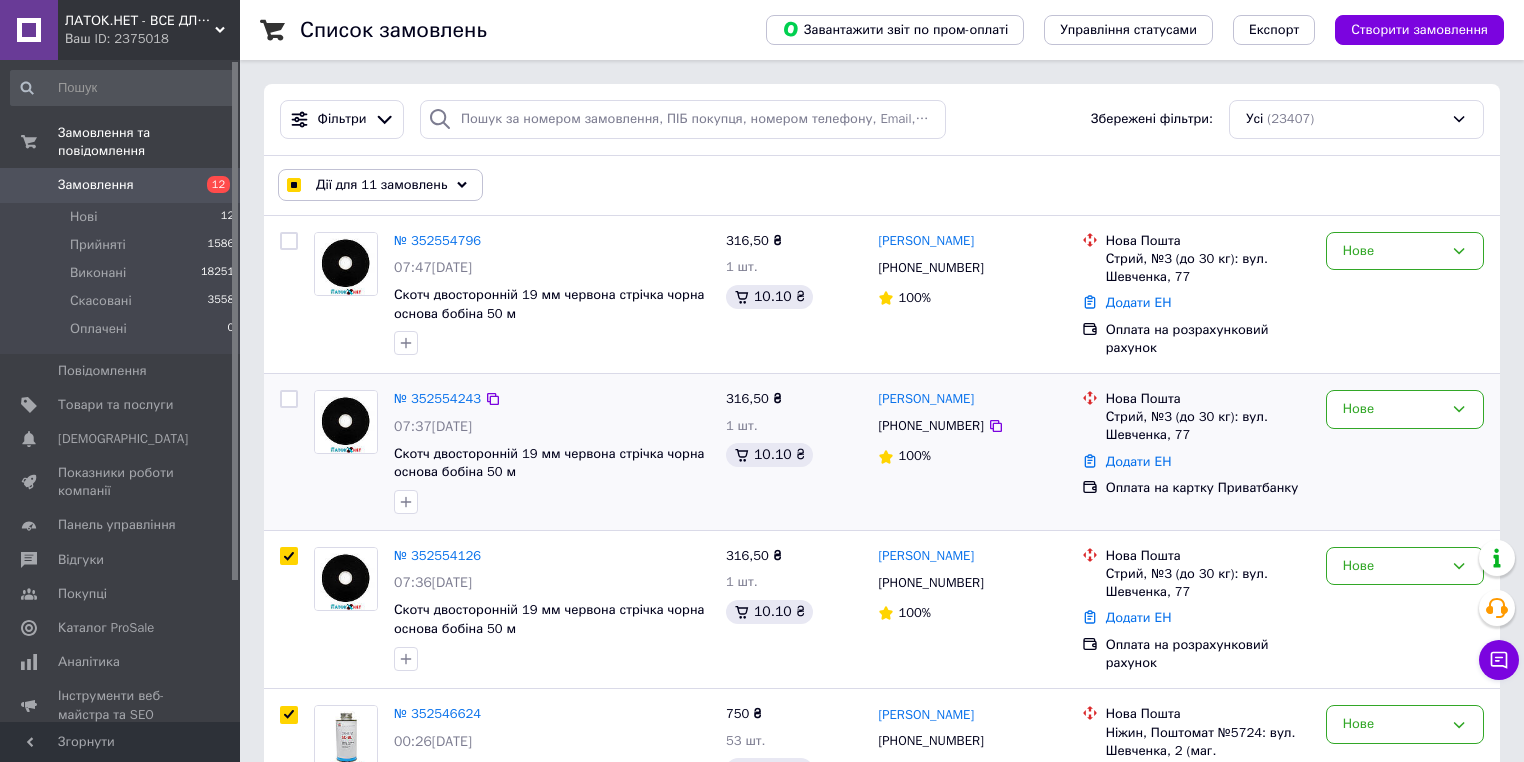 checkbox on "false" 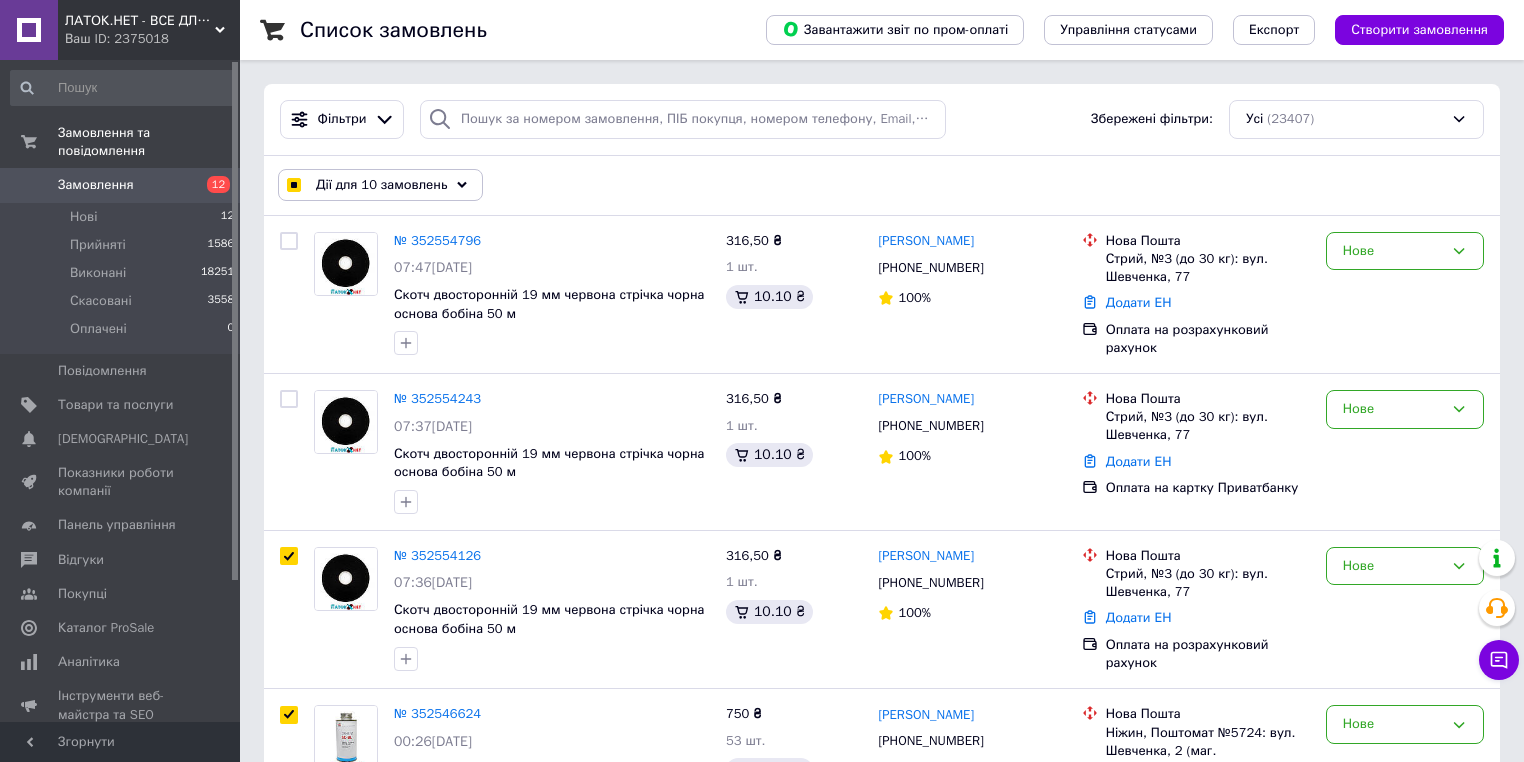 click on "Дії для 10 замовлень" at bounding box center (381, 185) 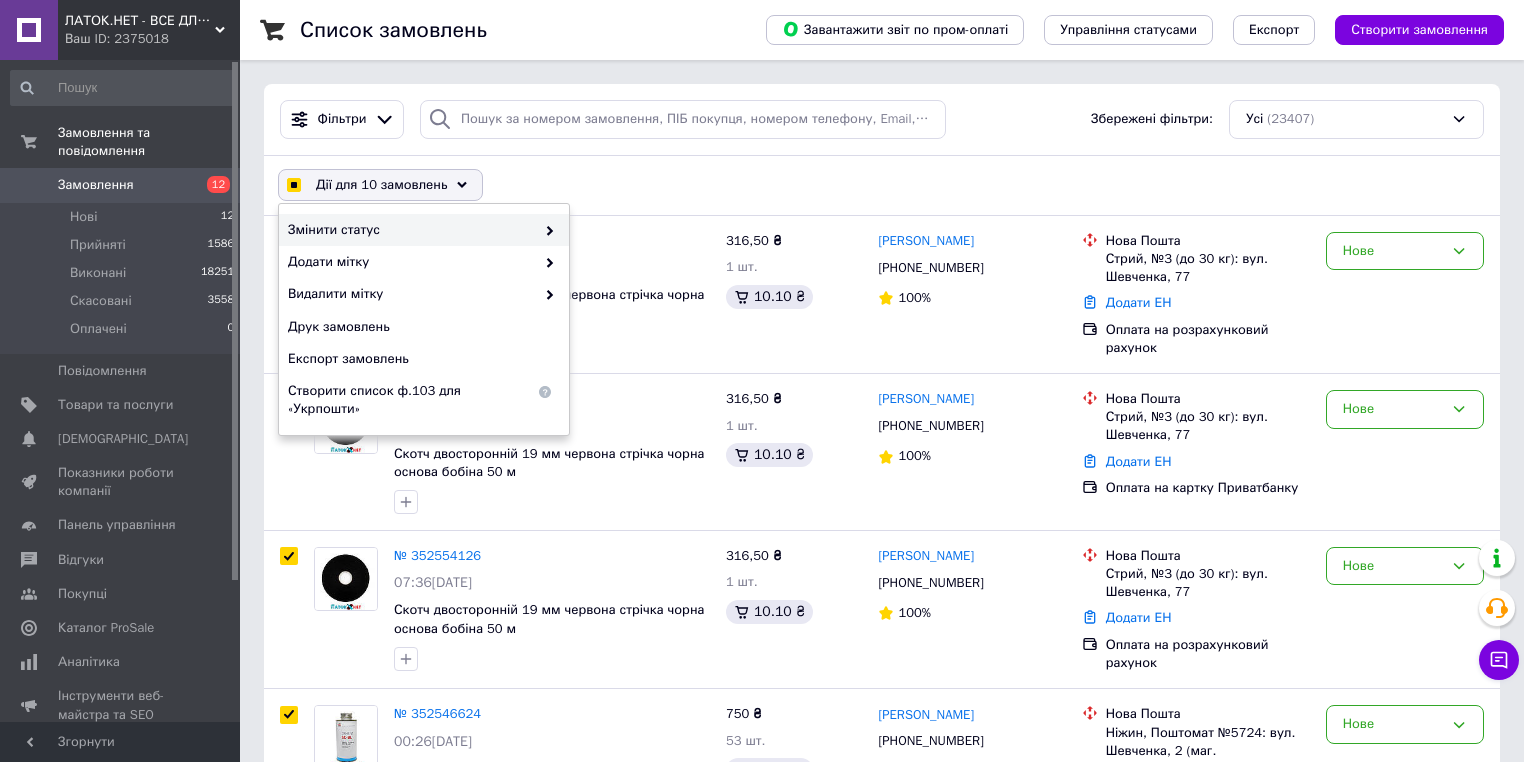 click on "Змінити статус" at bounding box center [411, 230] 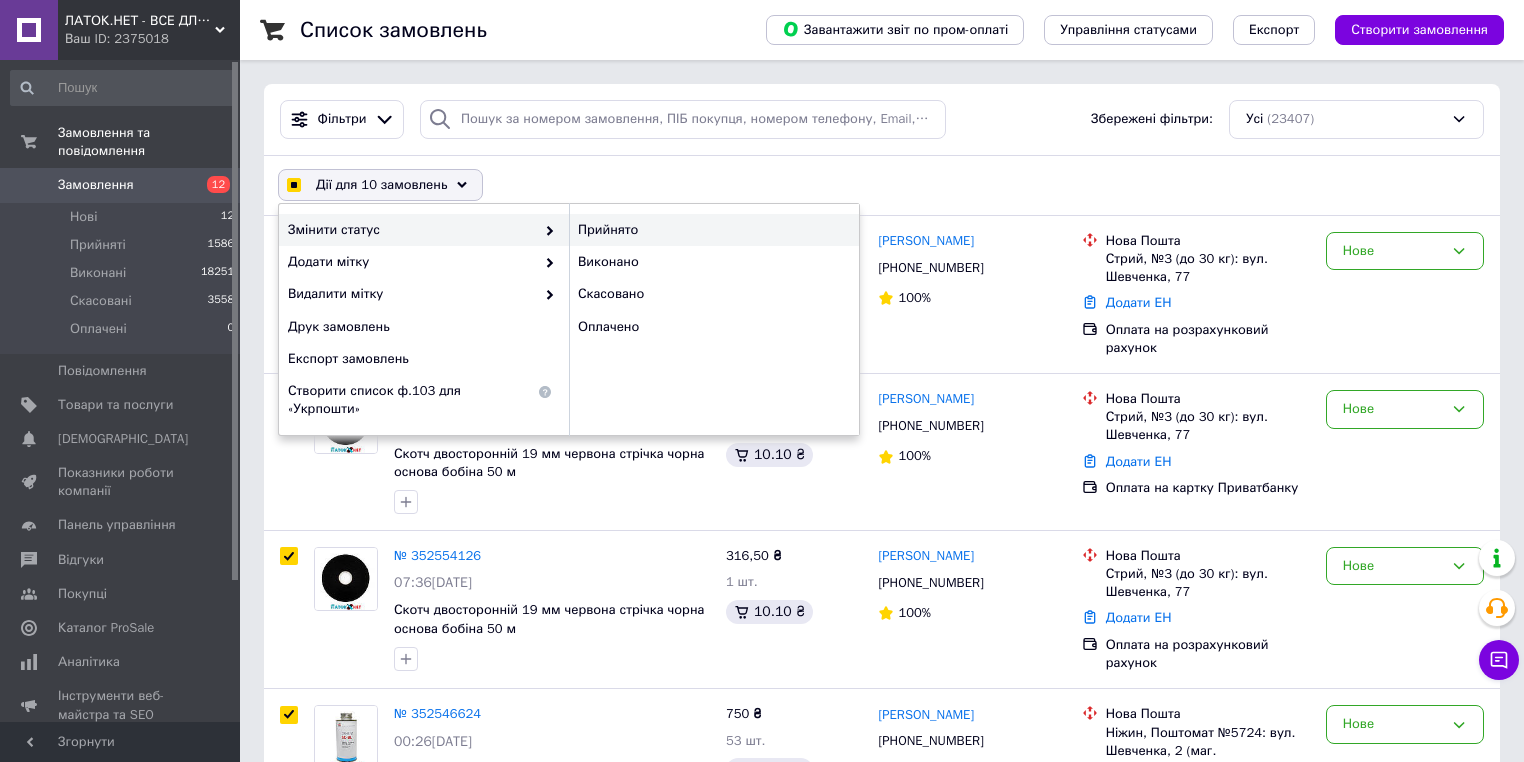 click on "Прийнято" at bounding box center [714, 230] 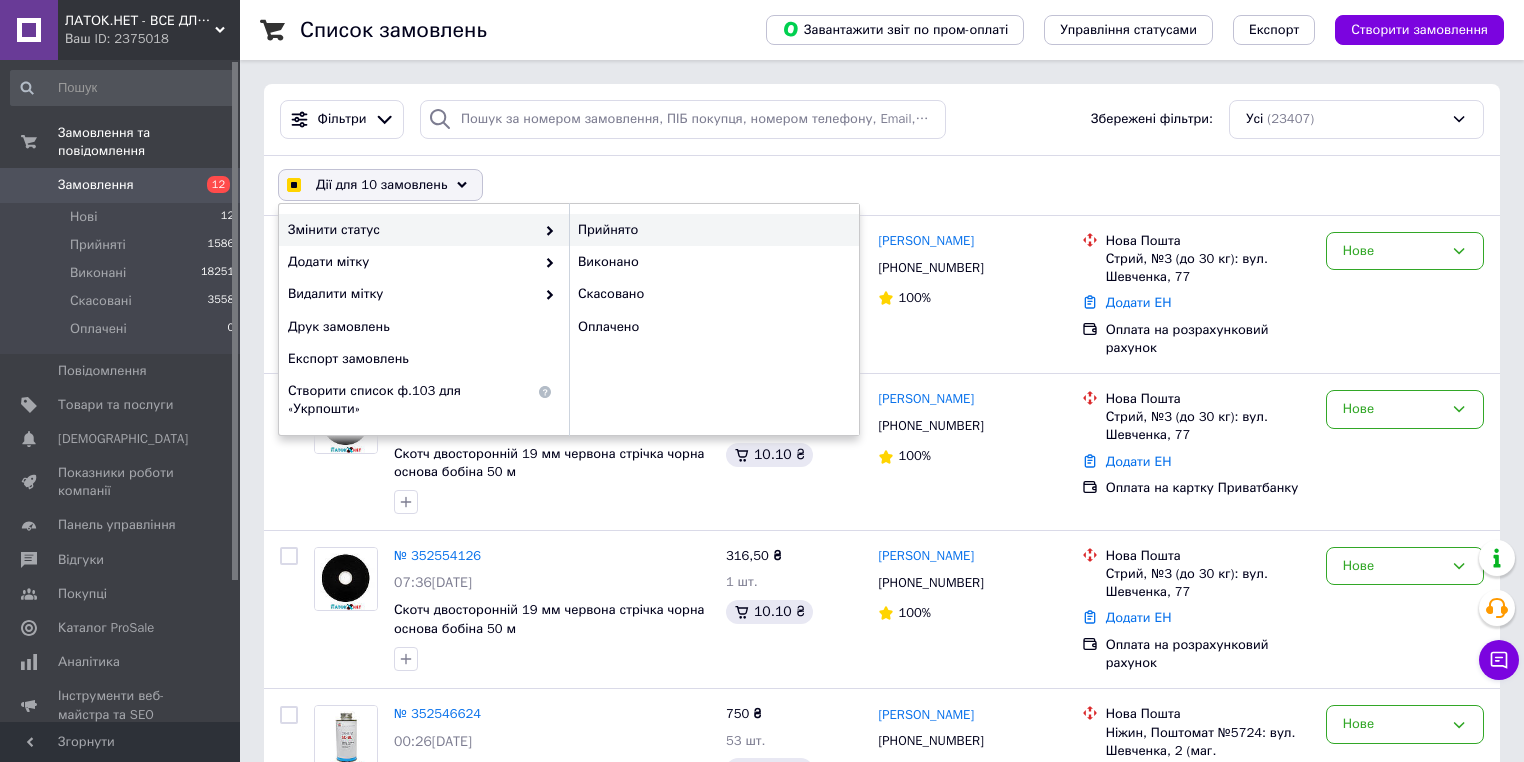 checkbox on "false" 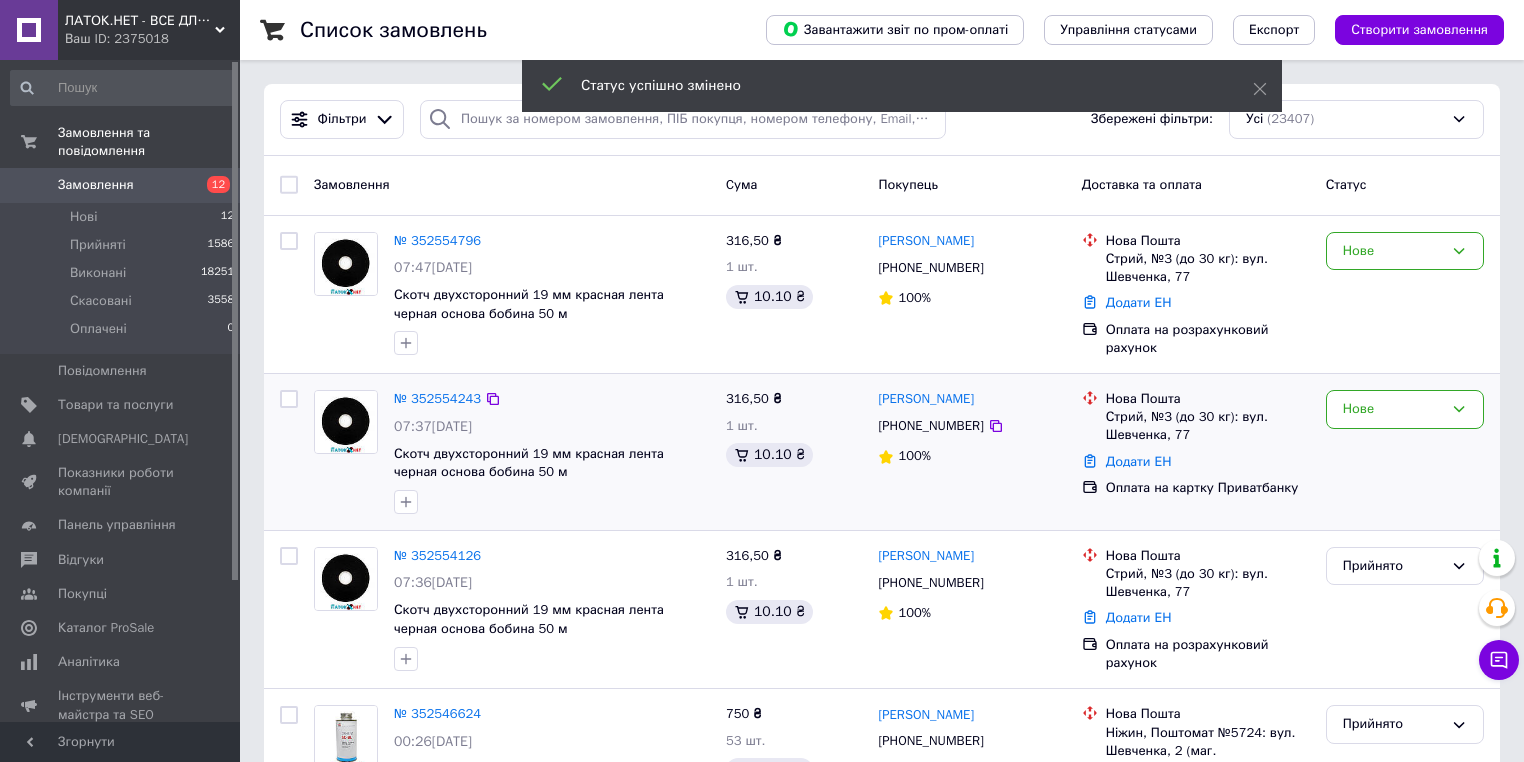 click at bounding box center [289, 399] 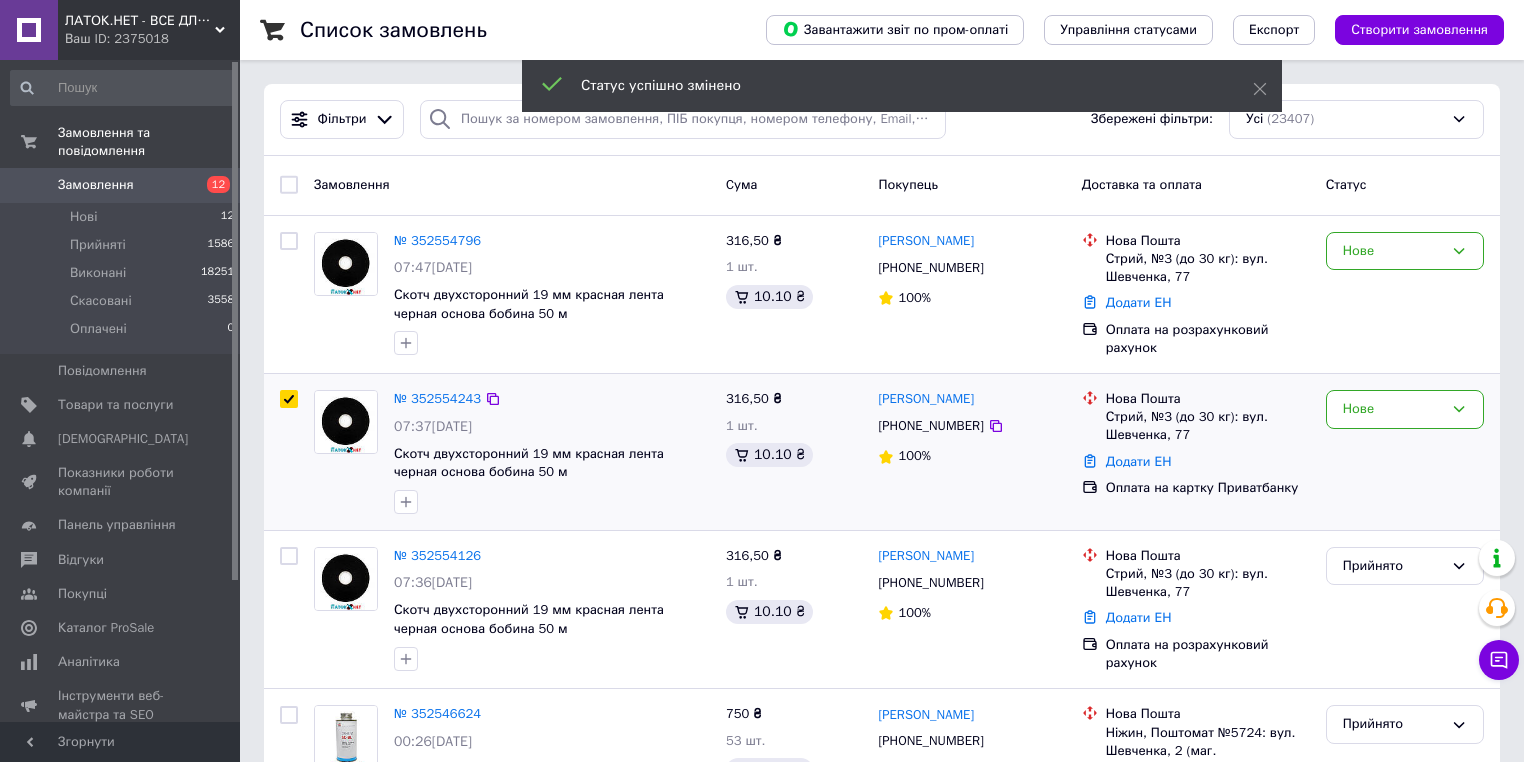 checkbox on "true" 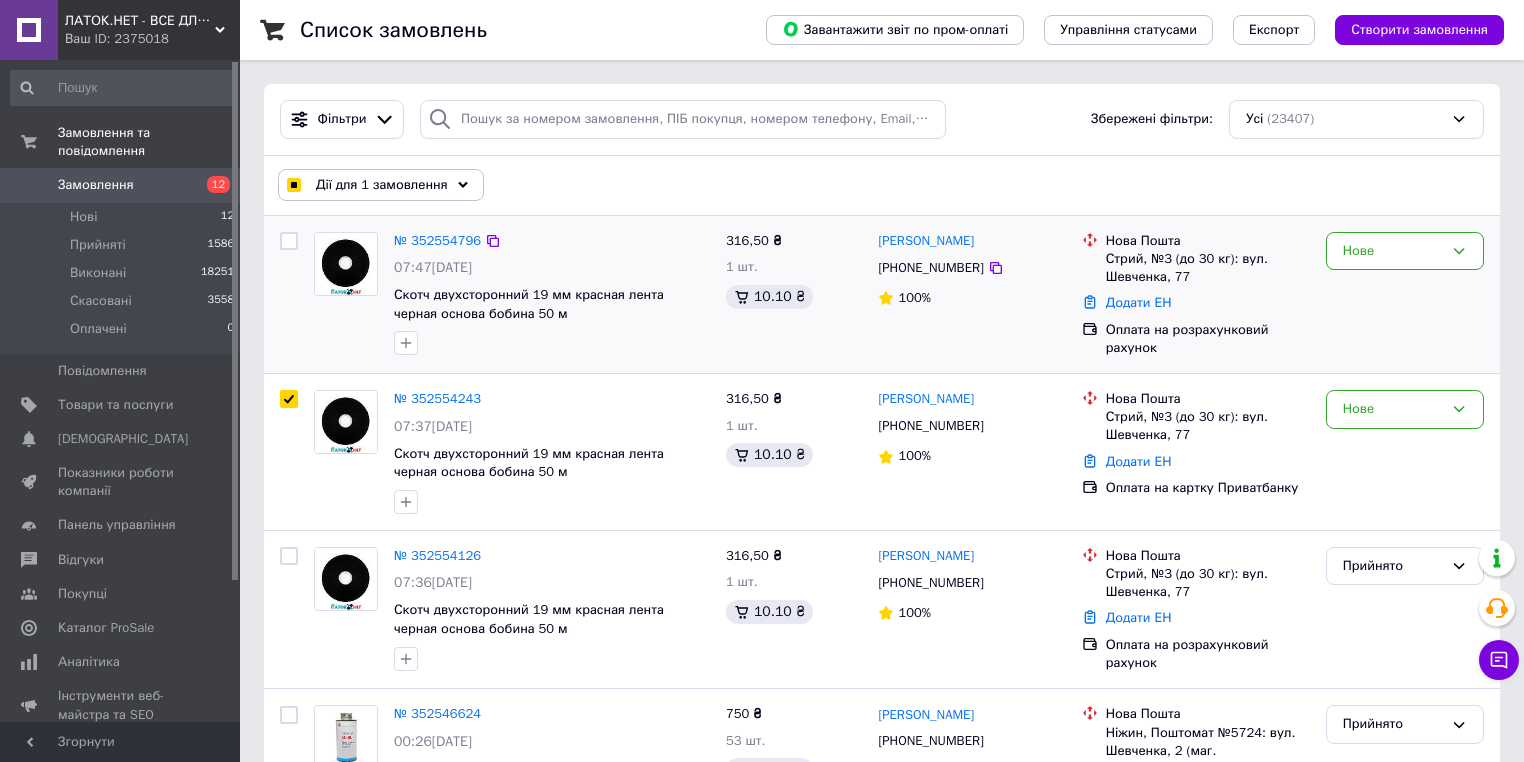click at bounding box center (289, 295) 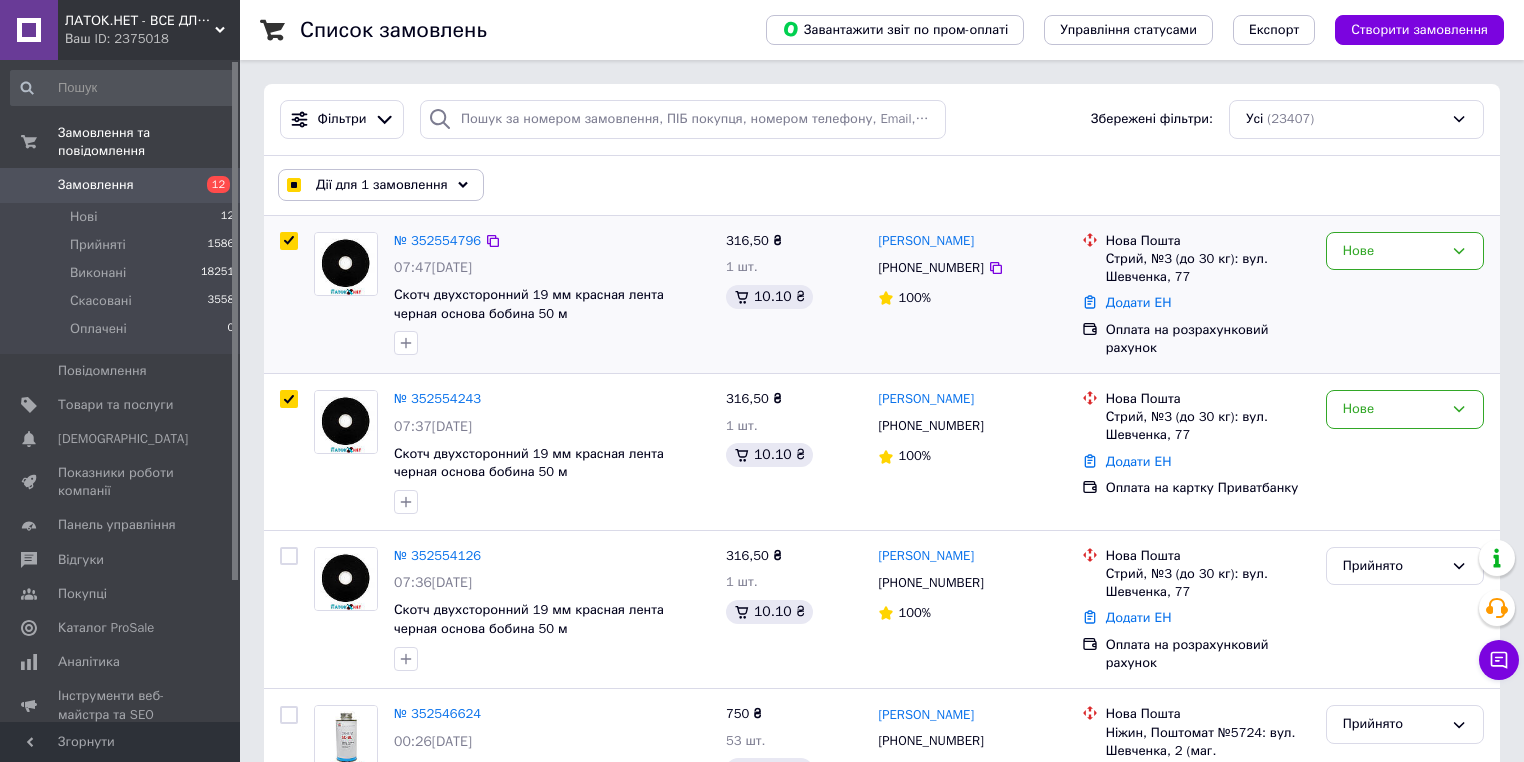 checkbox on "true" 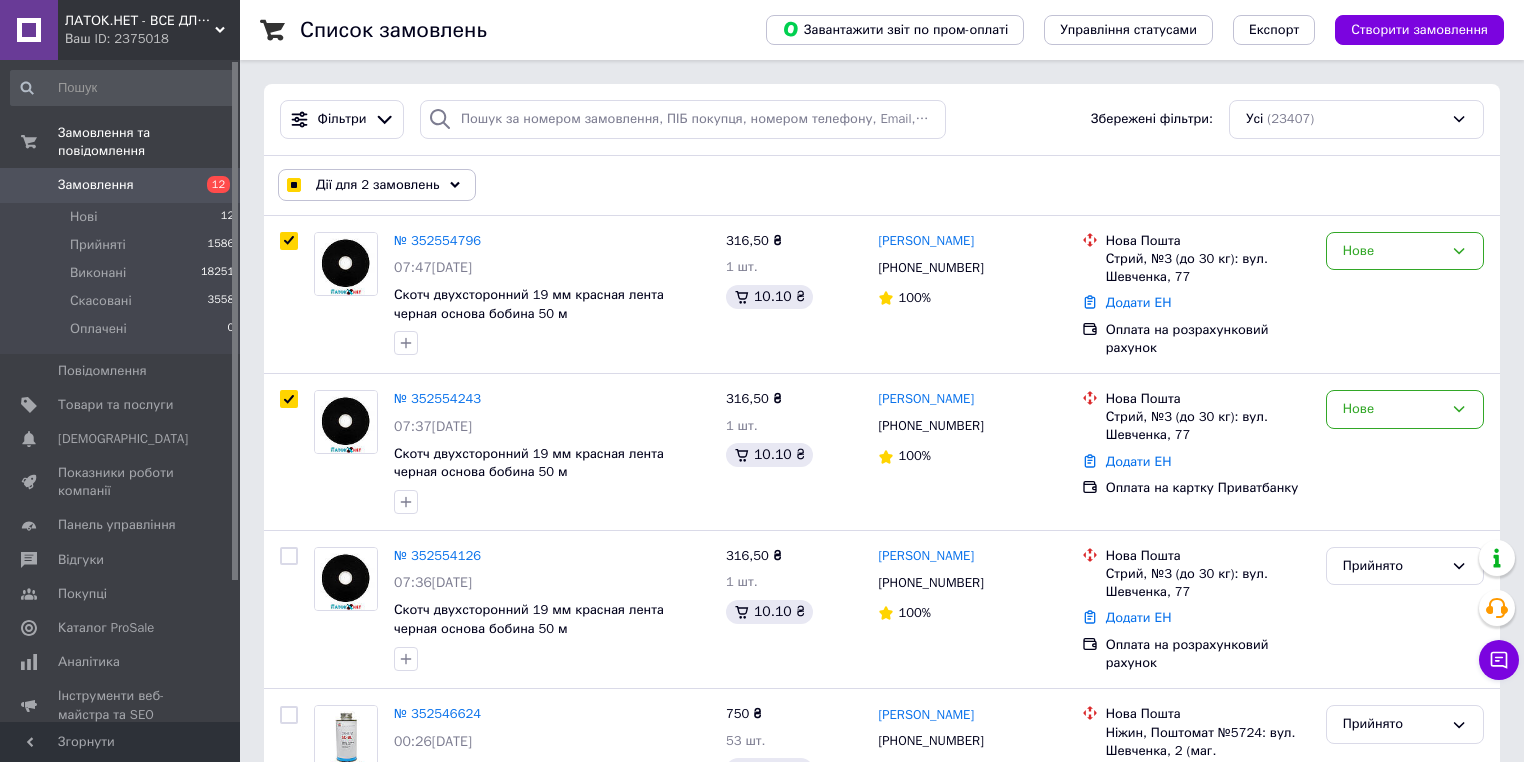 click on "Дії для 2 замовлень" at bounding box center [377, 185] 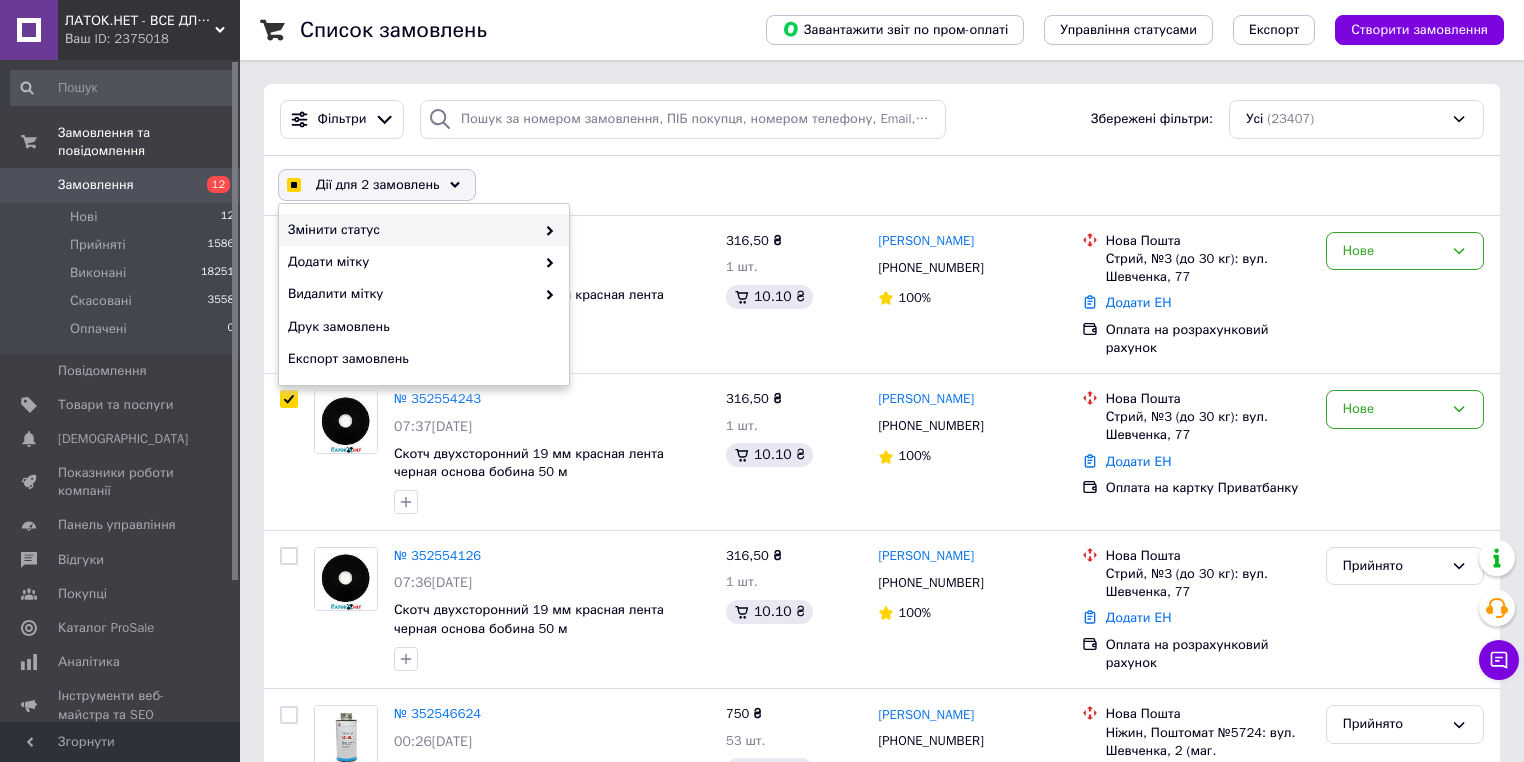 click on "Змінити статус" at bounding box center (411, 230) 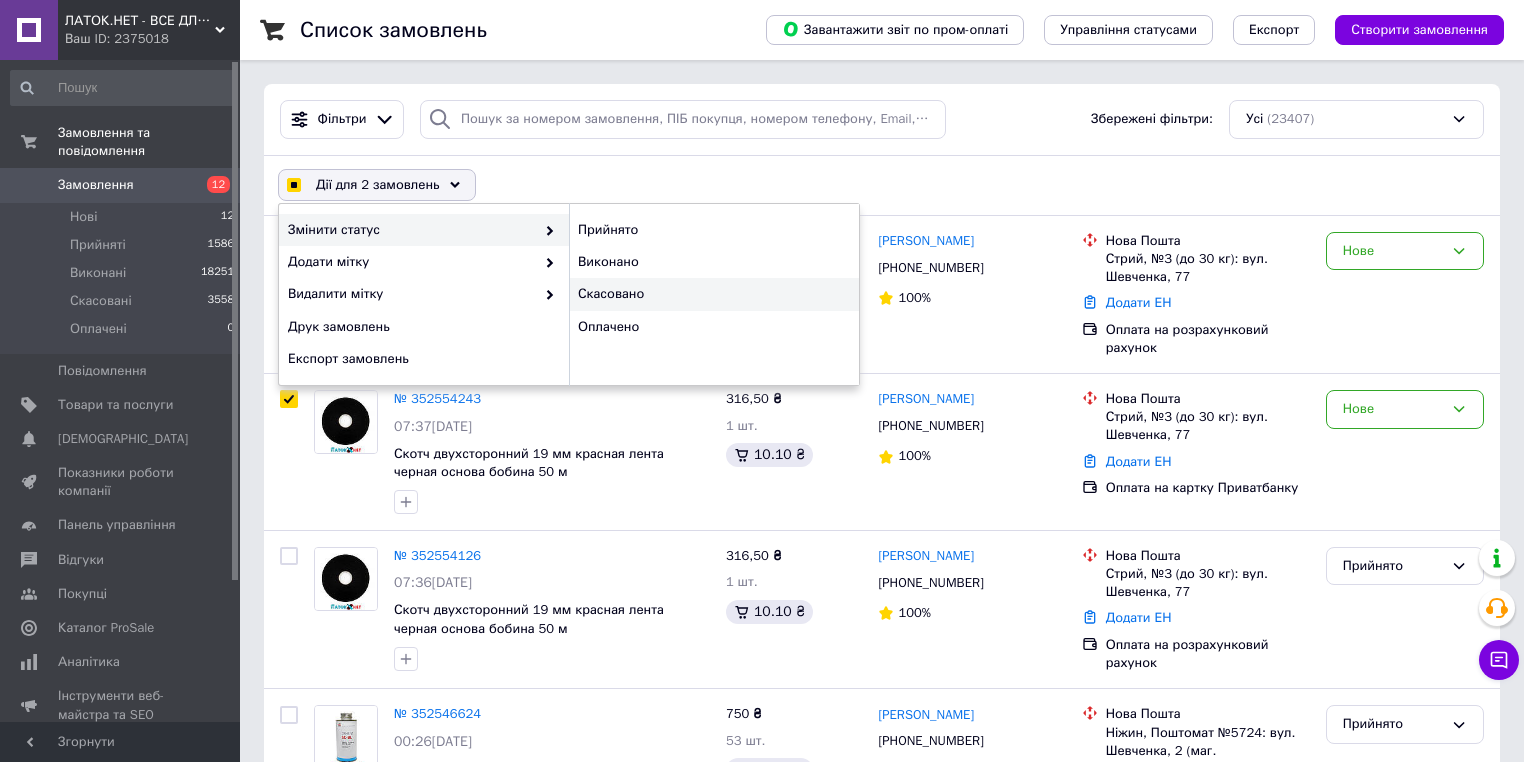 drag, startPoint x: 652, startPoint y: 292, endPoint x: 651, endPoint y: 303, distance: 11.045361 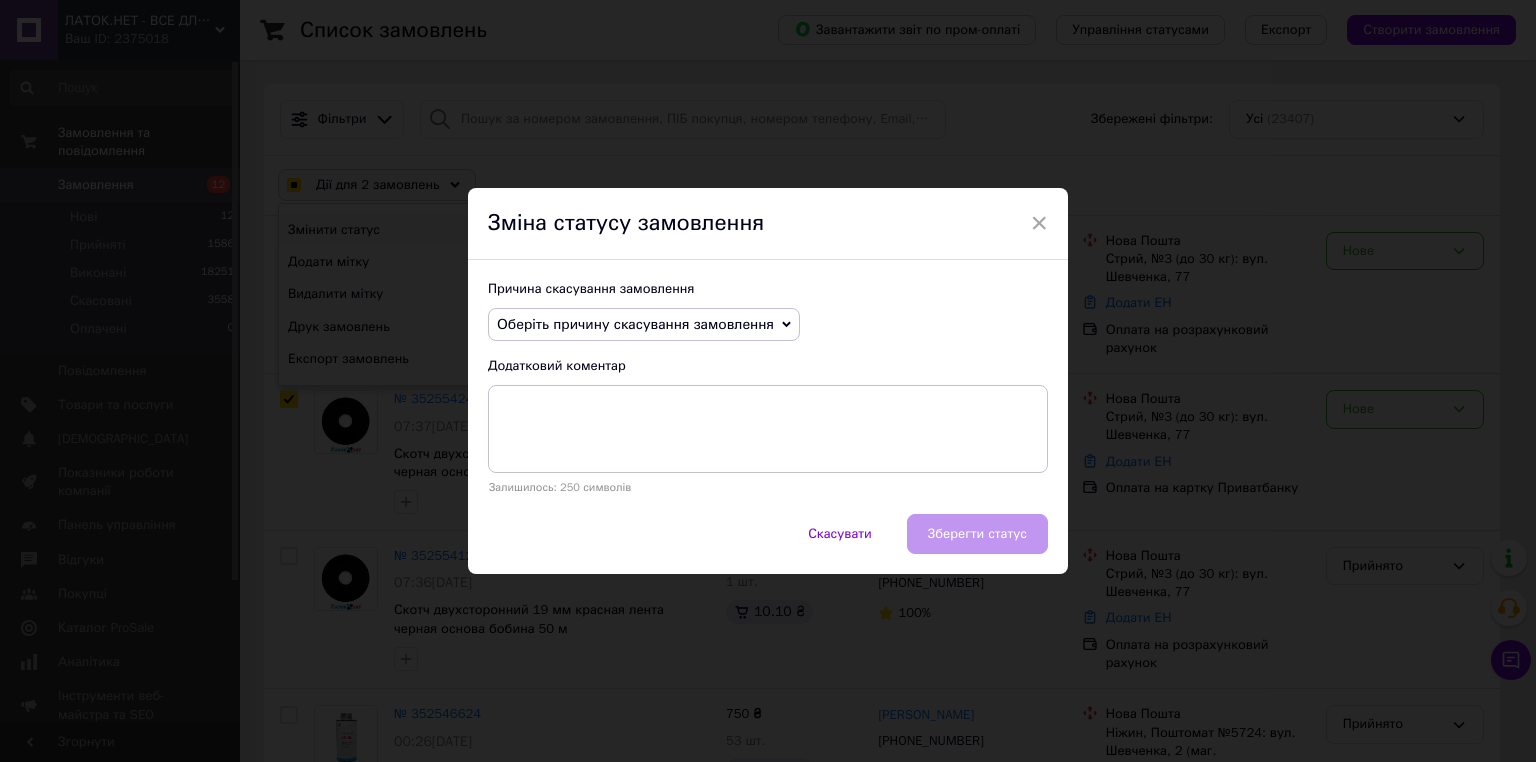 click on "Оберіть причину скасування замовлення" at bounding box center [635, 324] 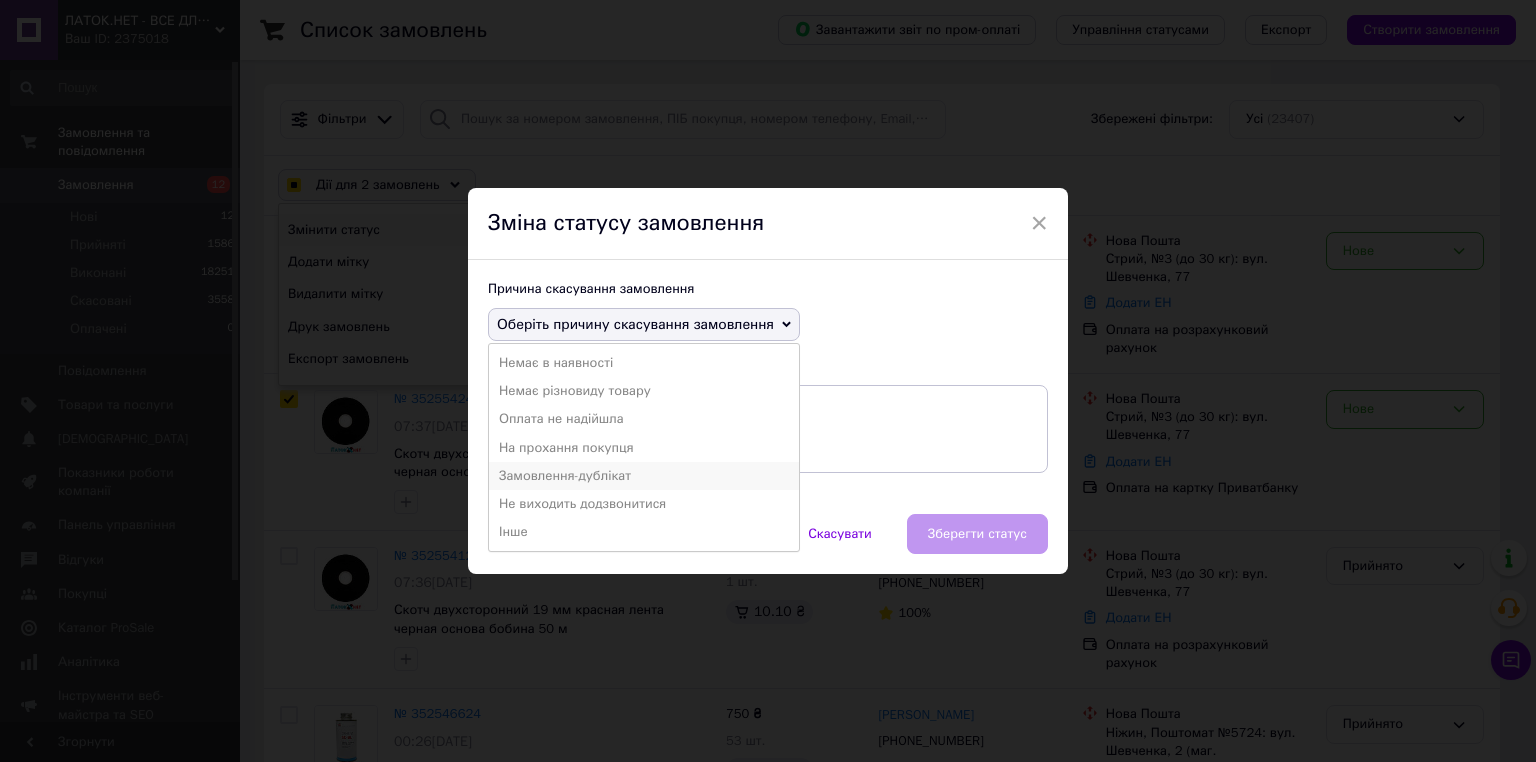 click on "Замовлення-дублікат" at bounding box center [644, 476] 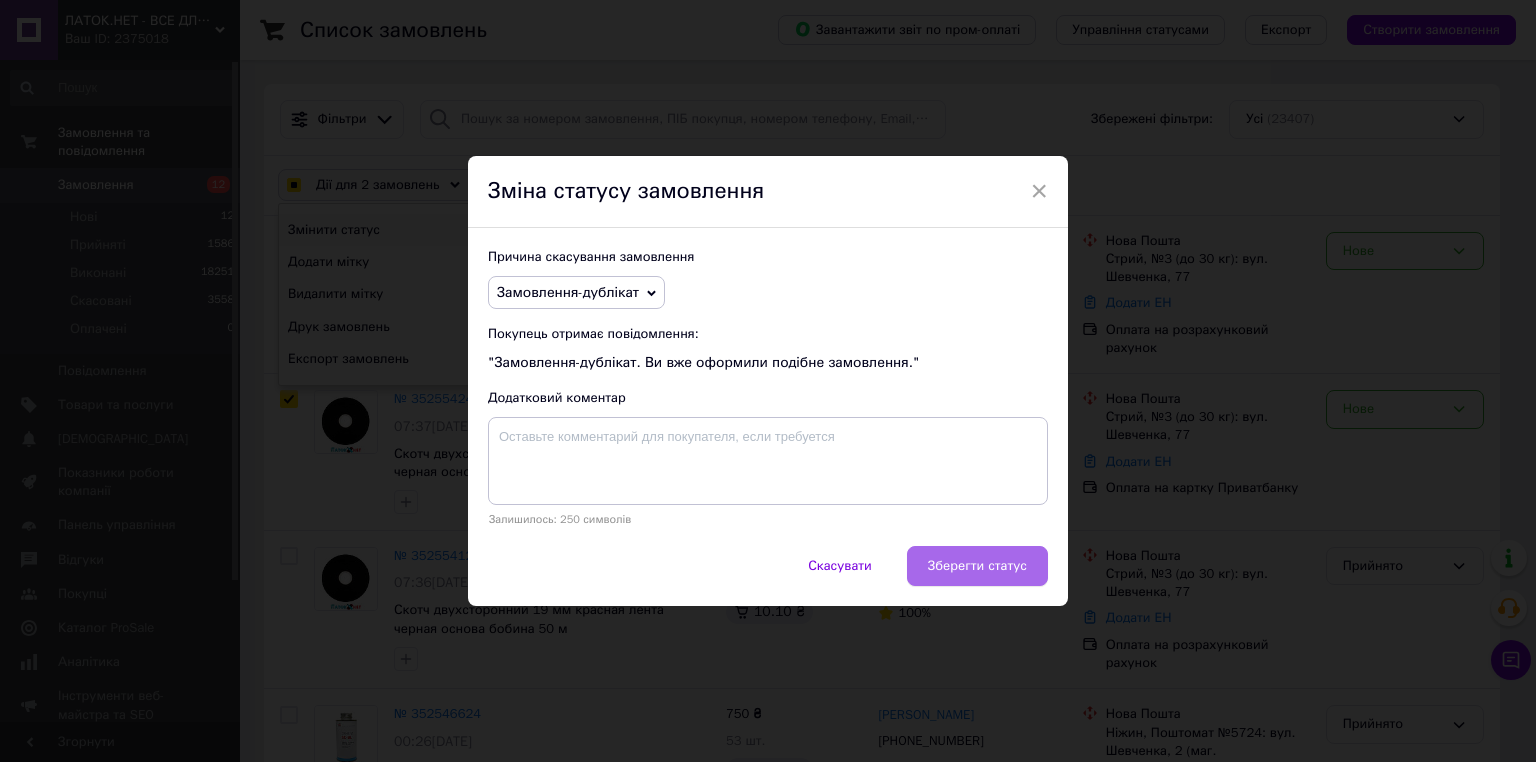 click on "Зберегти статус" at bounding box center (977, 566) 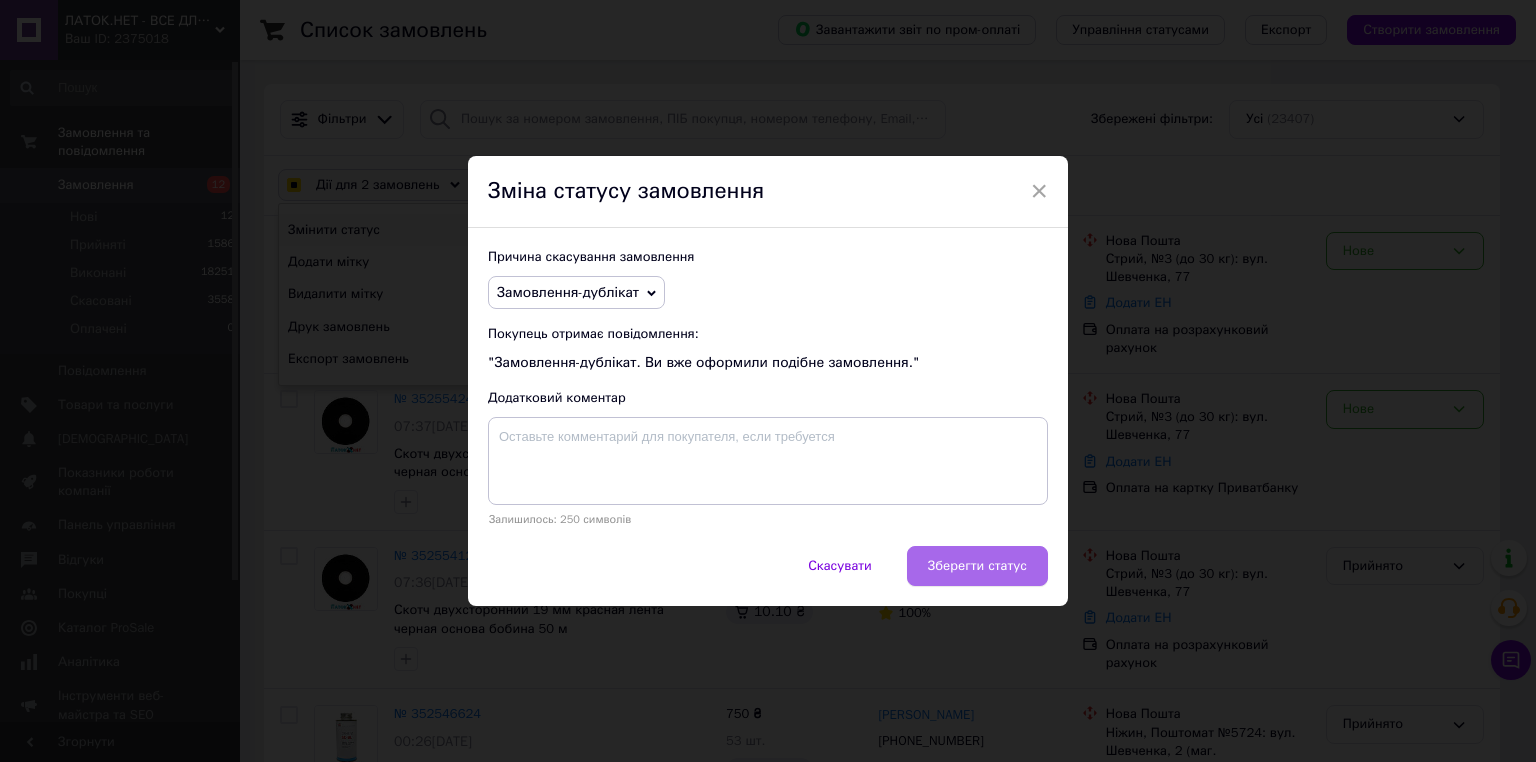 checkbox on "false" 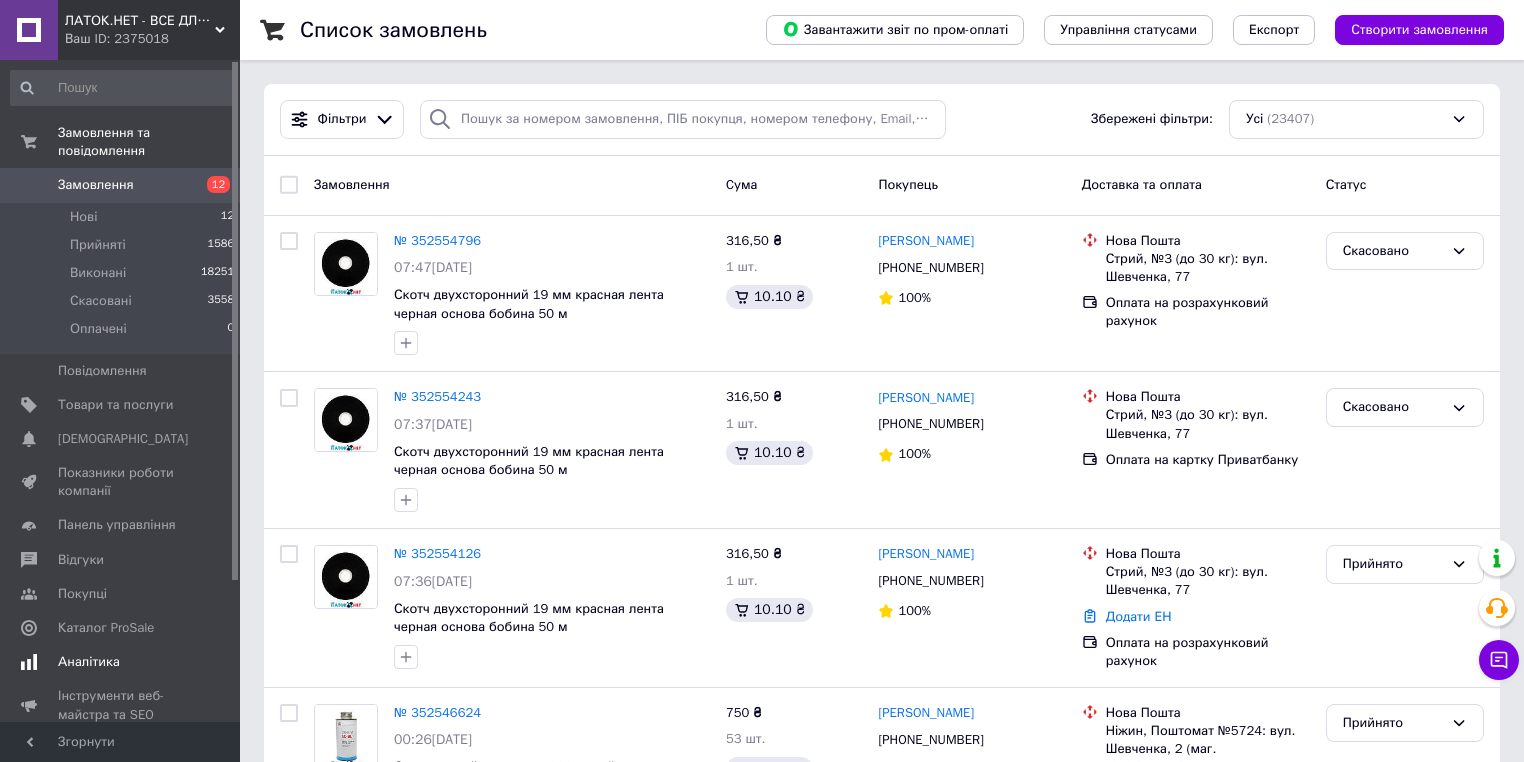 click on "Показники роботи компанії" at bounding box center [121, 482] 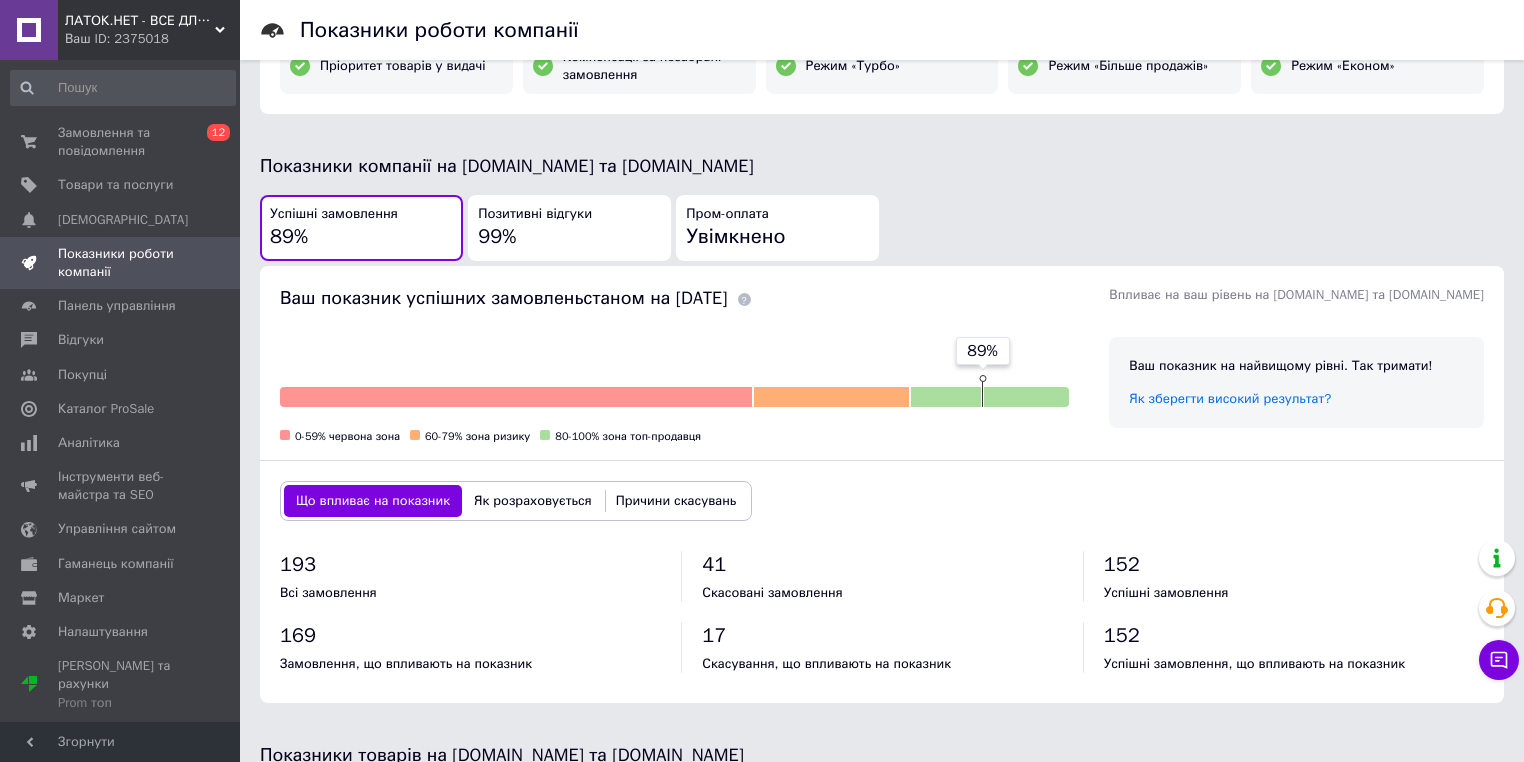 scroll, scrollTop: 720, scrollLeft: 0, axis: vertical 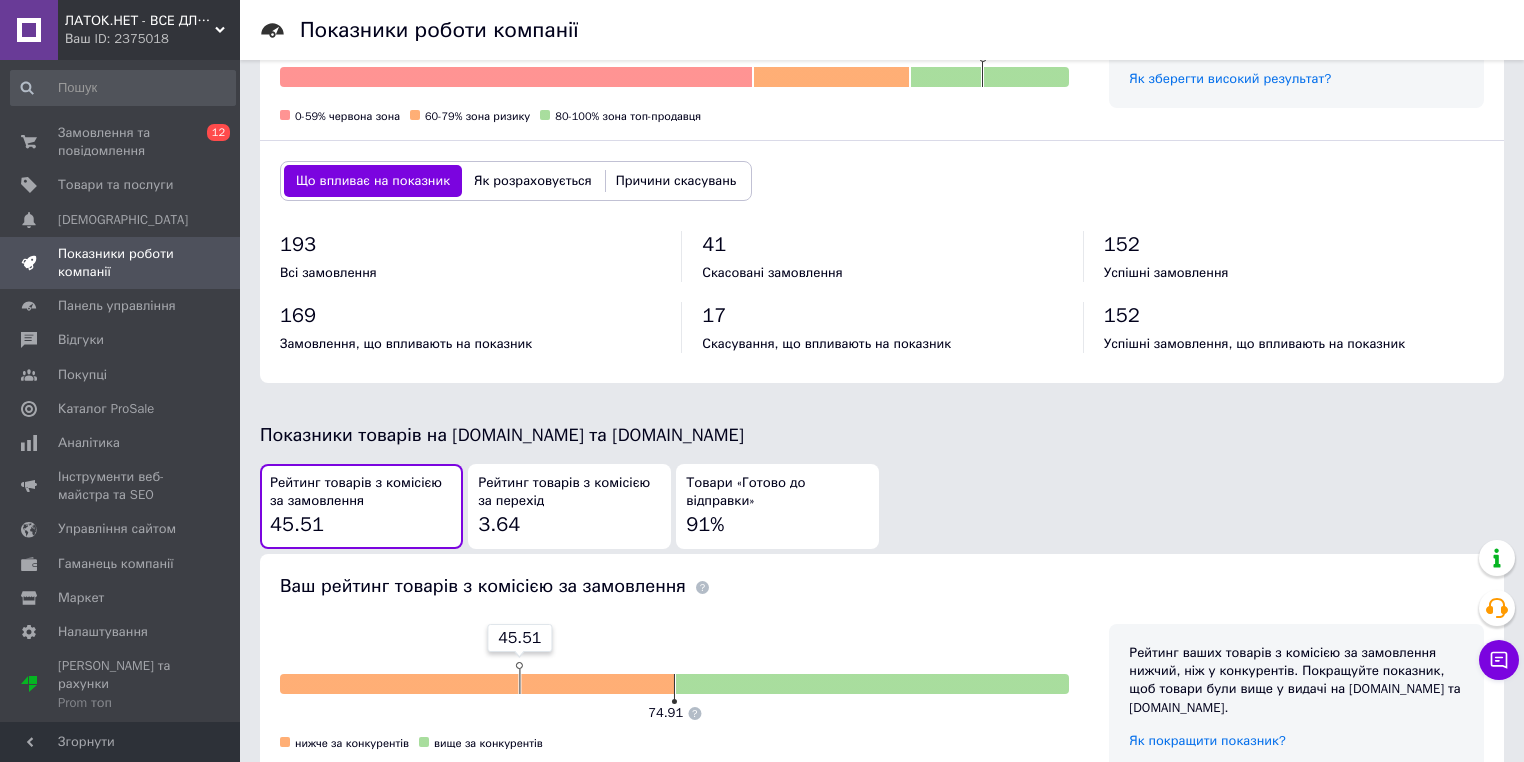 click on "Товари «Готово до відправки»" at bounding box center (777, 492) 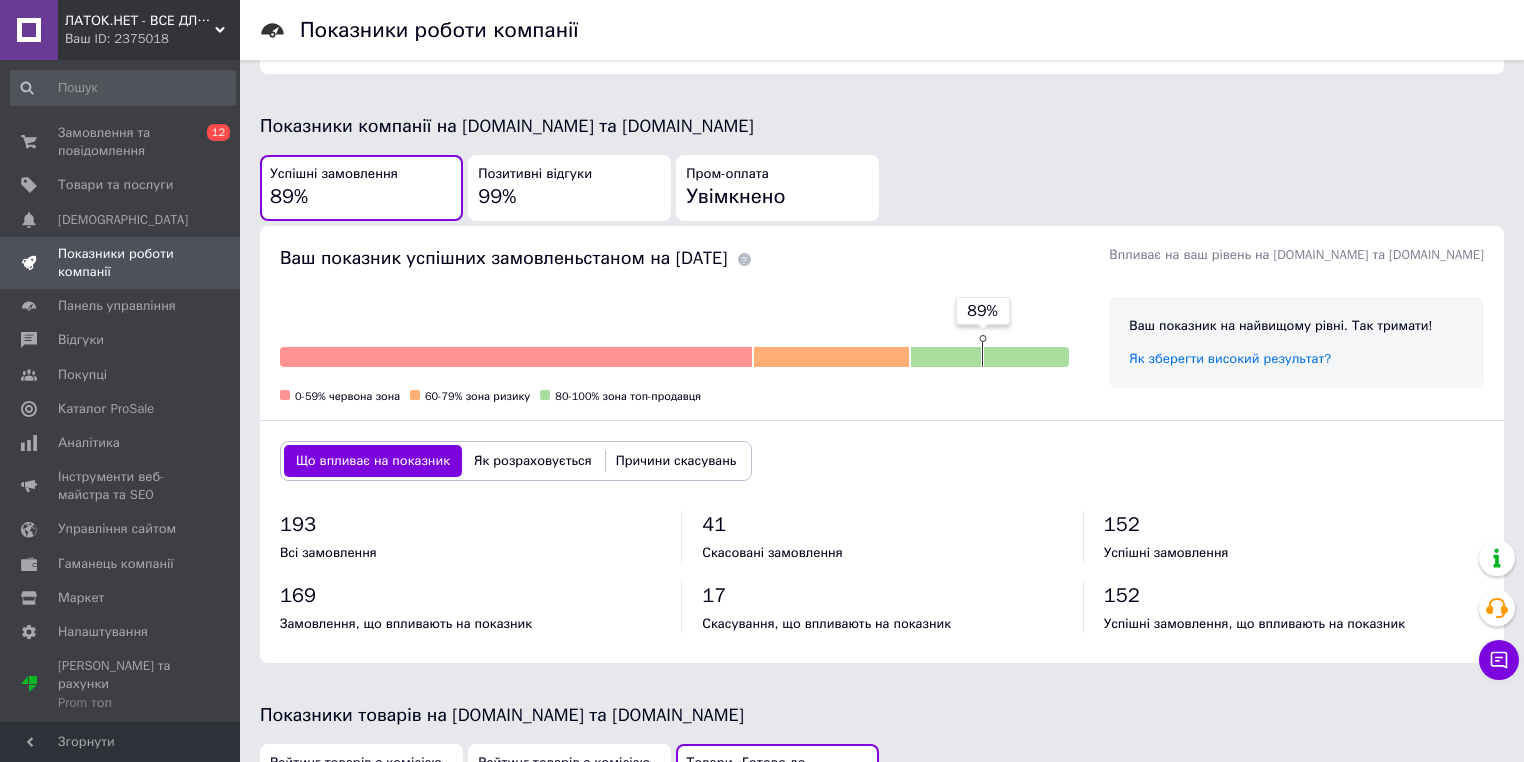 scroll, scrollTop: 400, scrollLeft: 0, axis: vertical 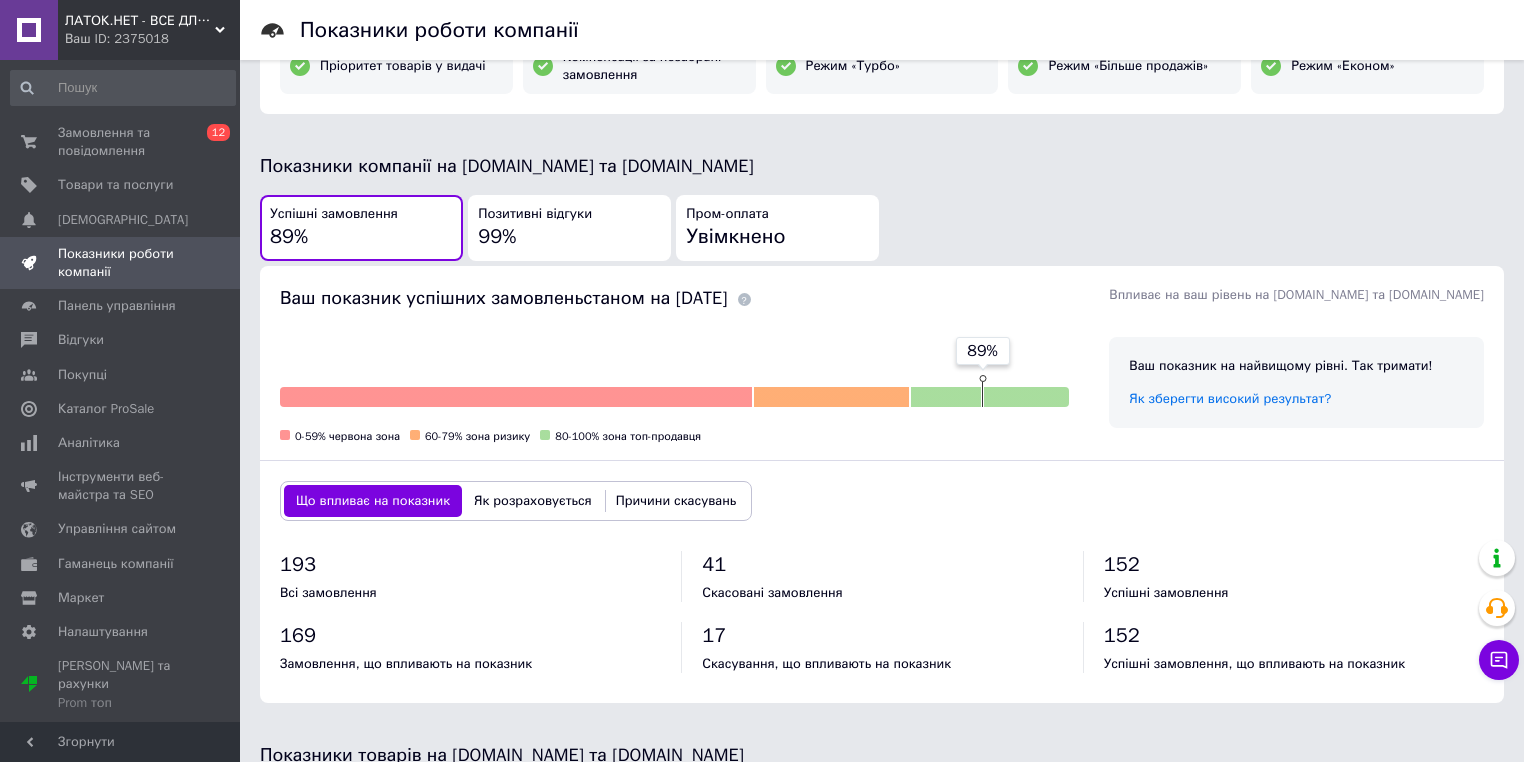 click on "Успішні замовлення" at bounding box center (334, 214) 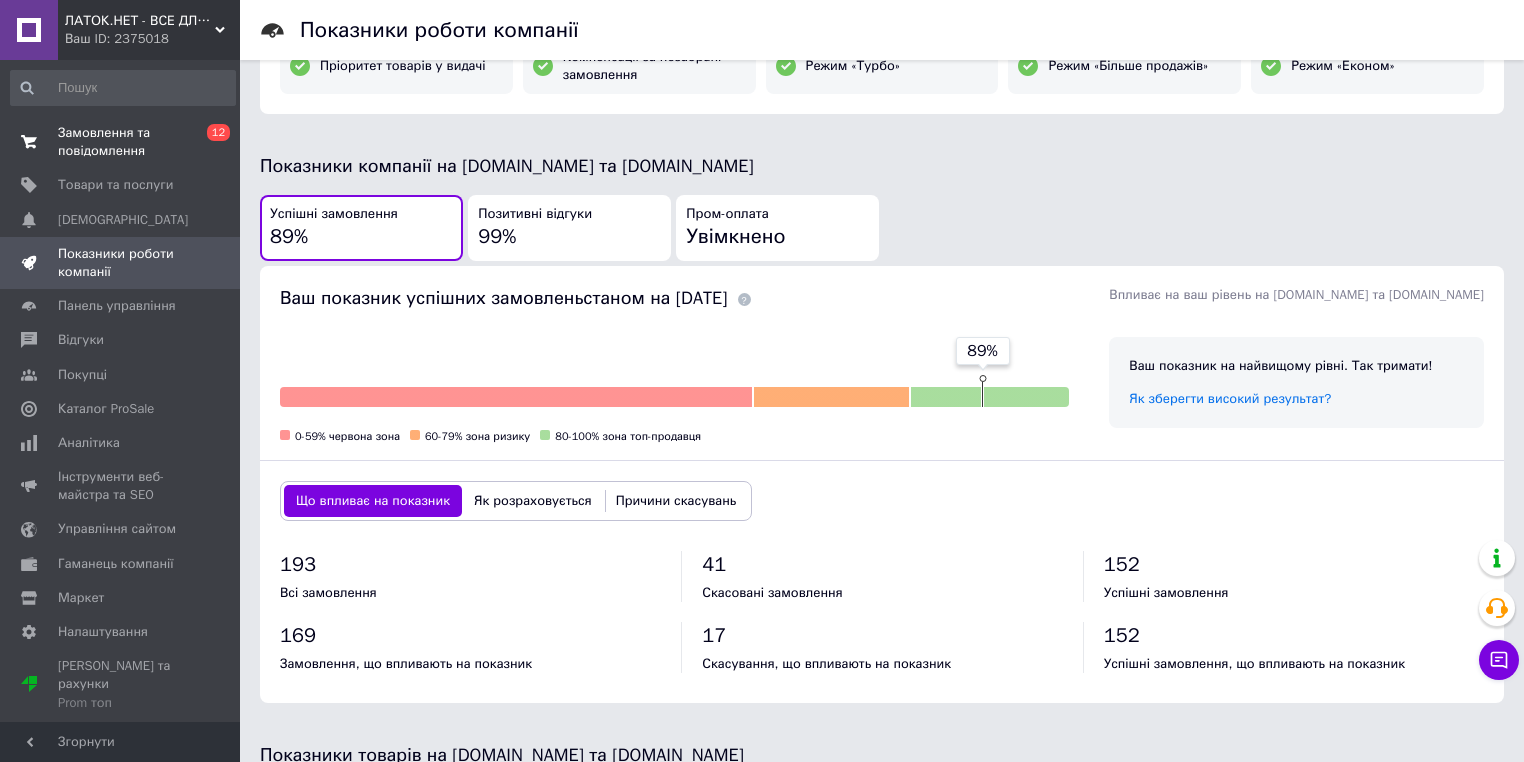 click at bounding box center [29, 142] 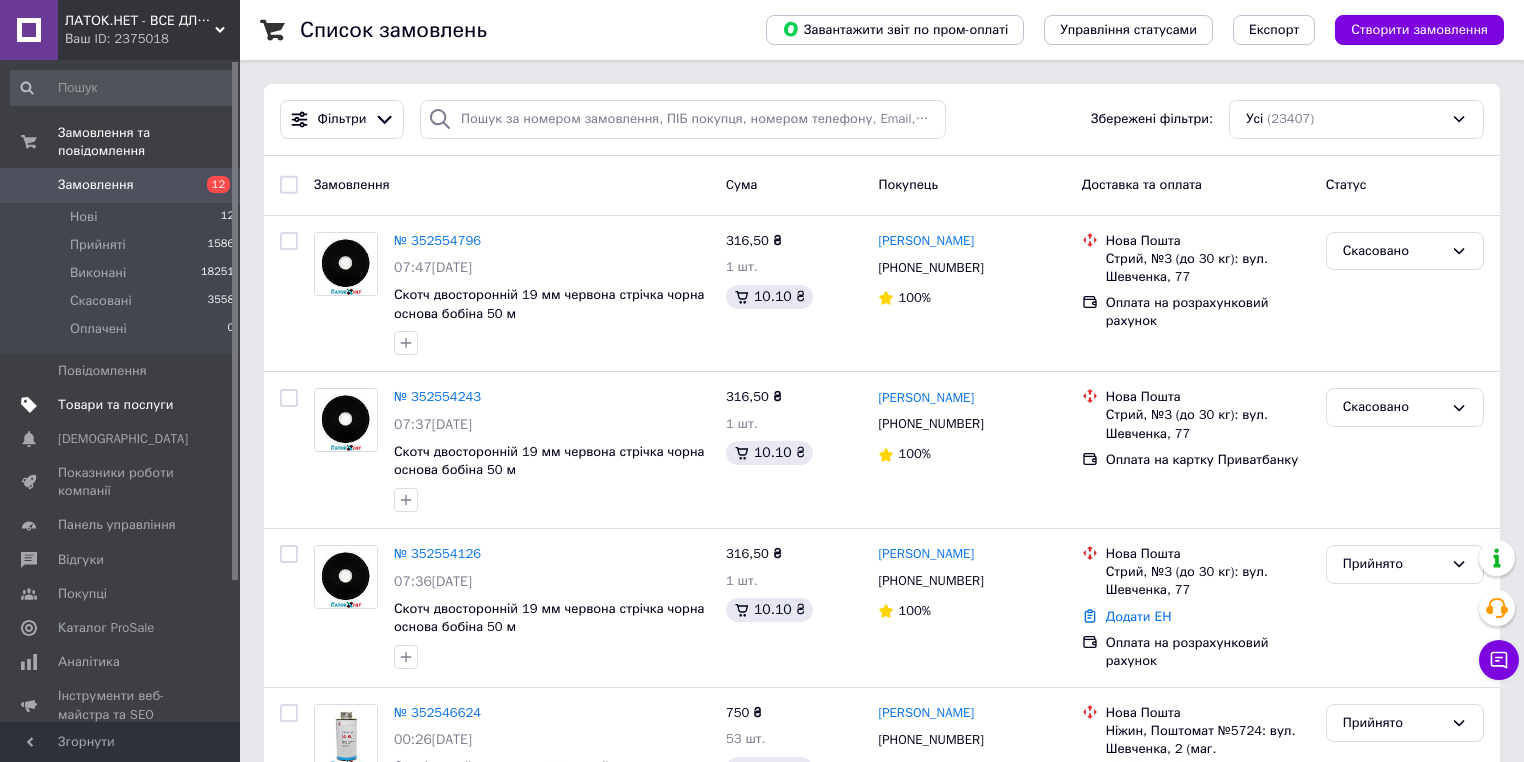 click on "Товари та послуги" at bounding box center [123, 405] 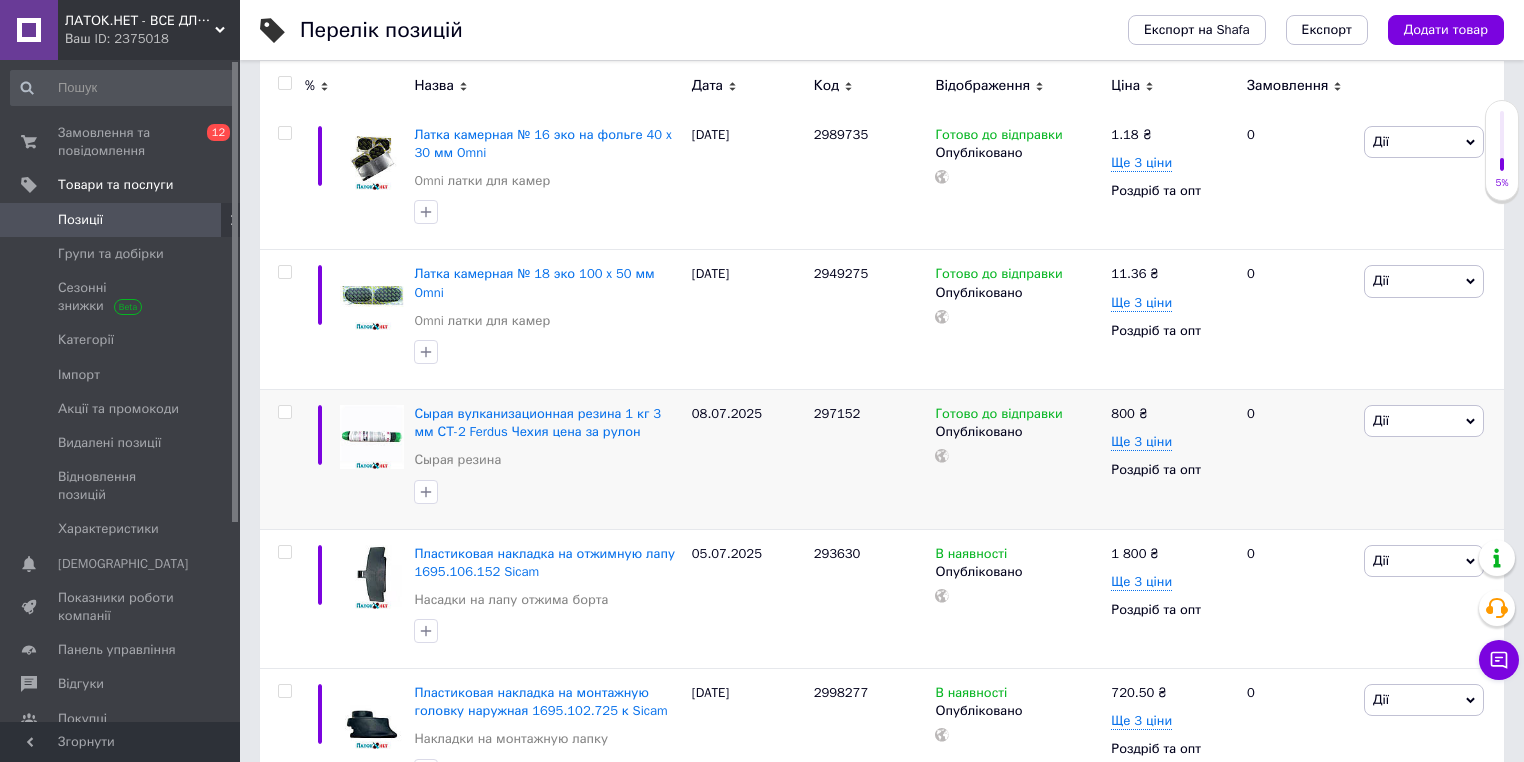 scroll, scrollTop: 160, scrollLeft: 0, axis: vertical 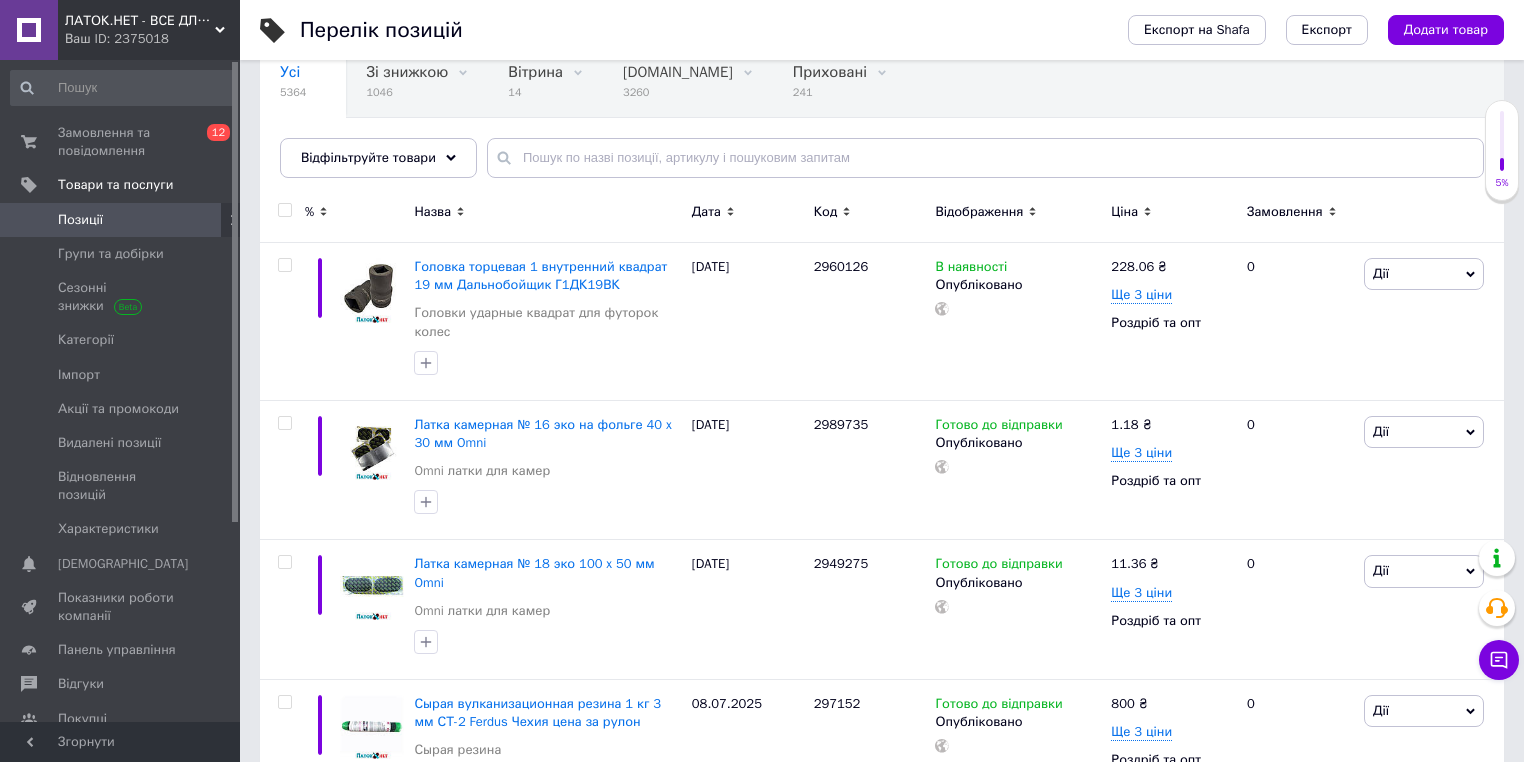 click on "Ціна" at bounding box center [1124, 212] 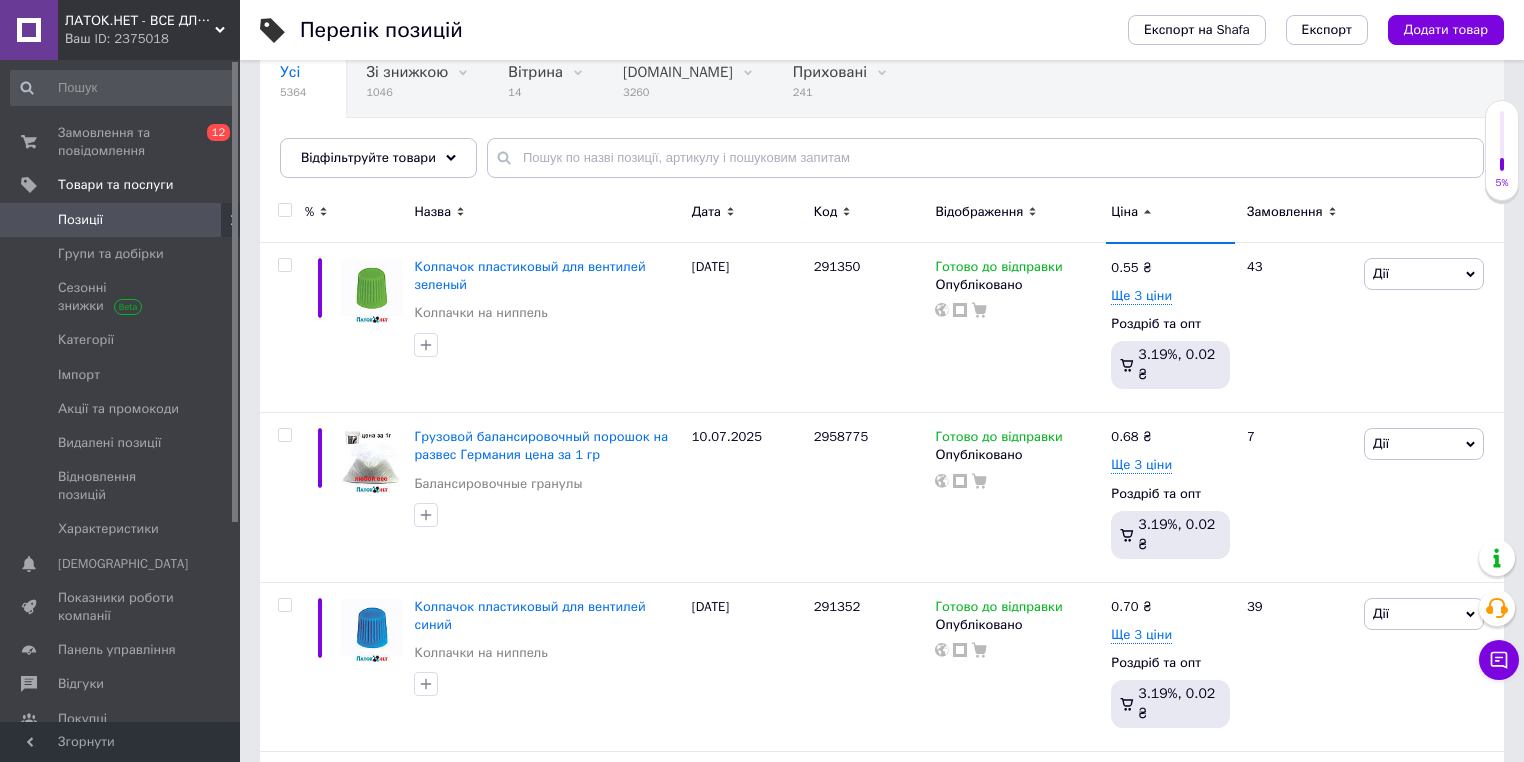 click on "Ціна" at bounding box center [1124, 212] 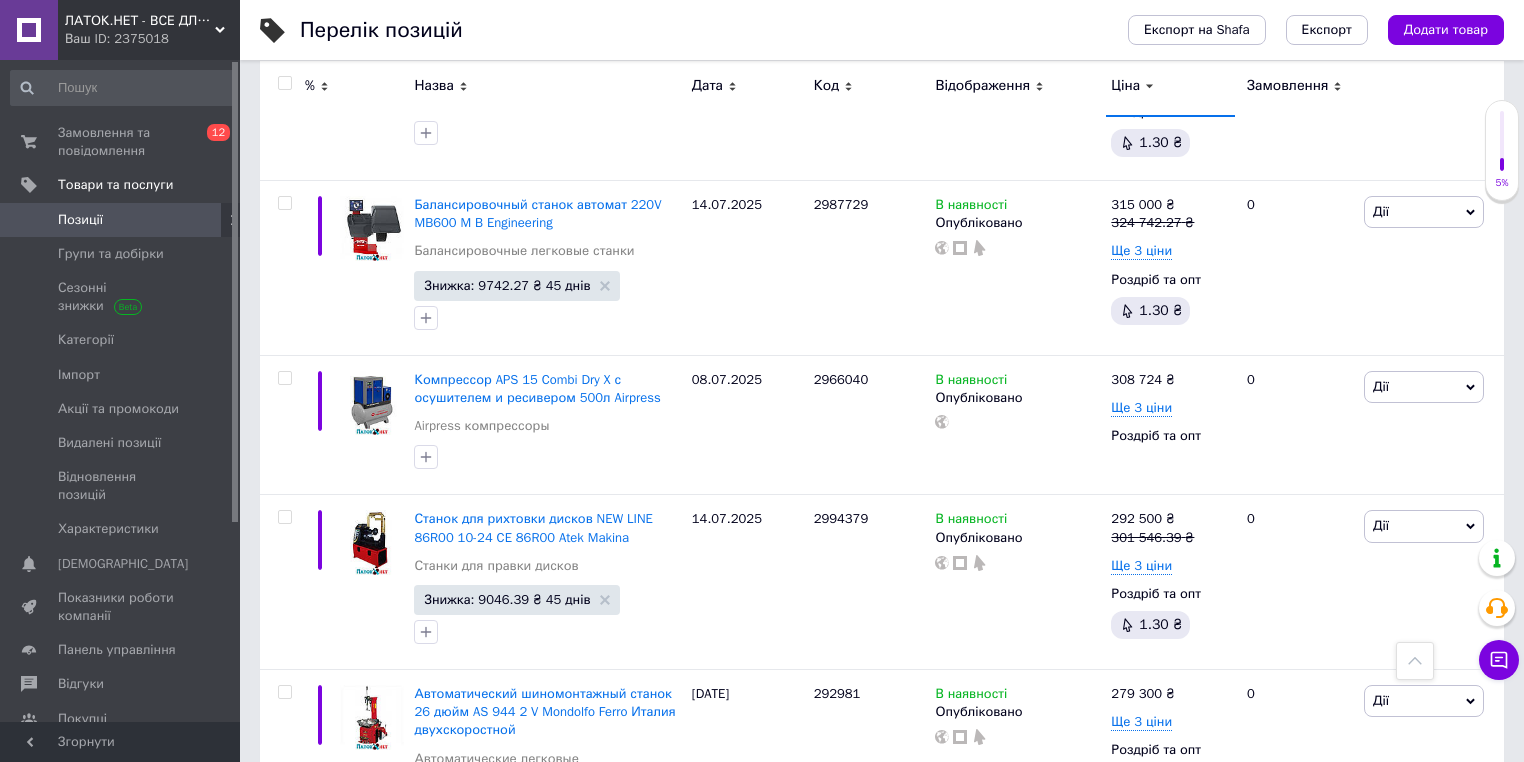 scroll, scrollTop: 1840, scrollLeft: 0, axis: vertical 